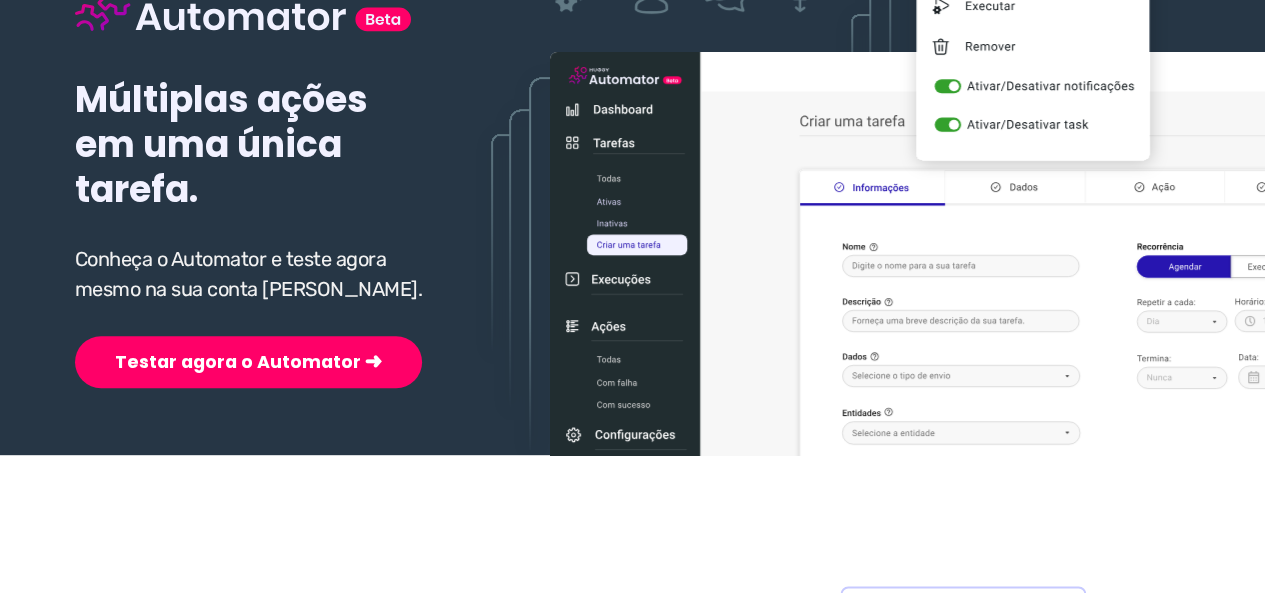scroll, scrollTop: 300, scrollLeft: 0, axis: vertical 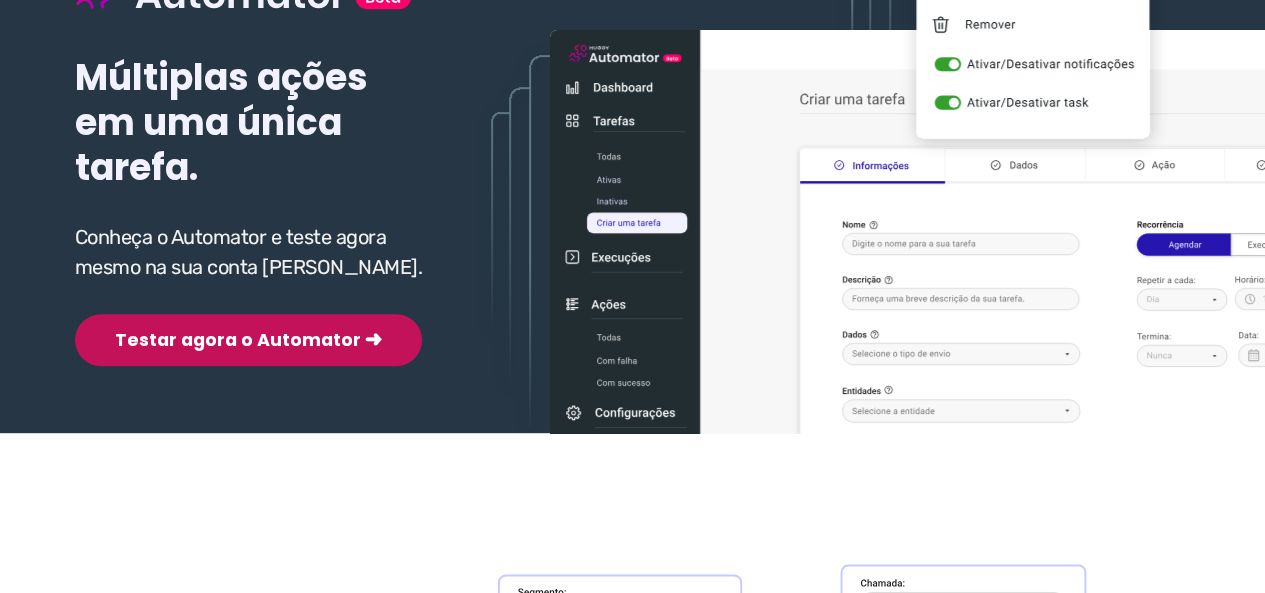 click on "Testar agora o Automator ➜" at bounding box center [248, 340] 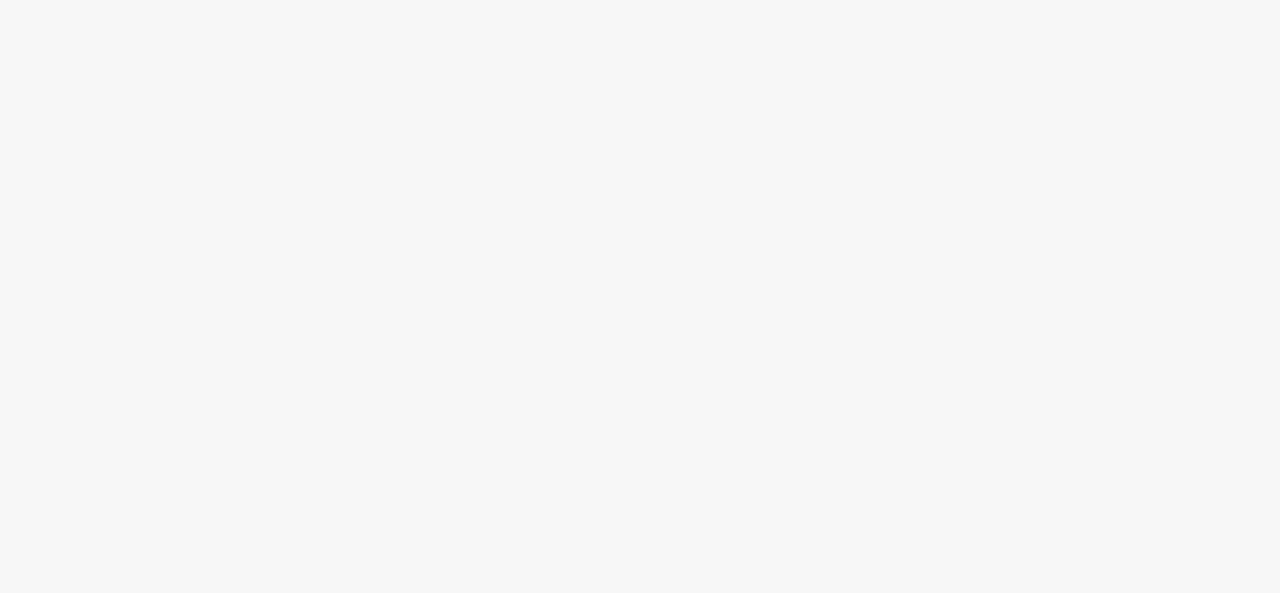 scroll, scrollTop: 0, scrollLeft: 0, axis: both 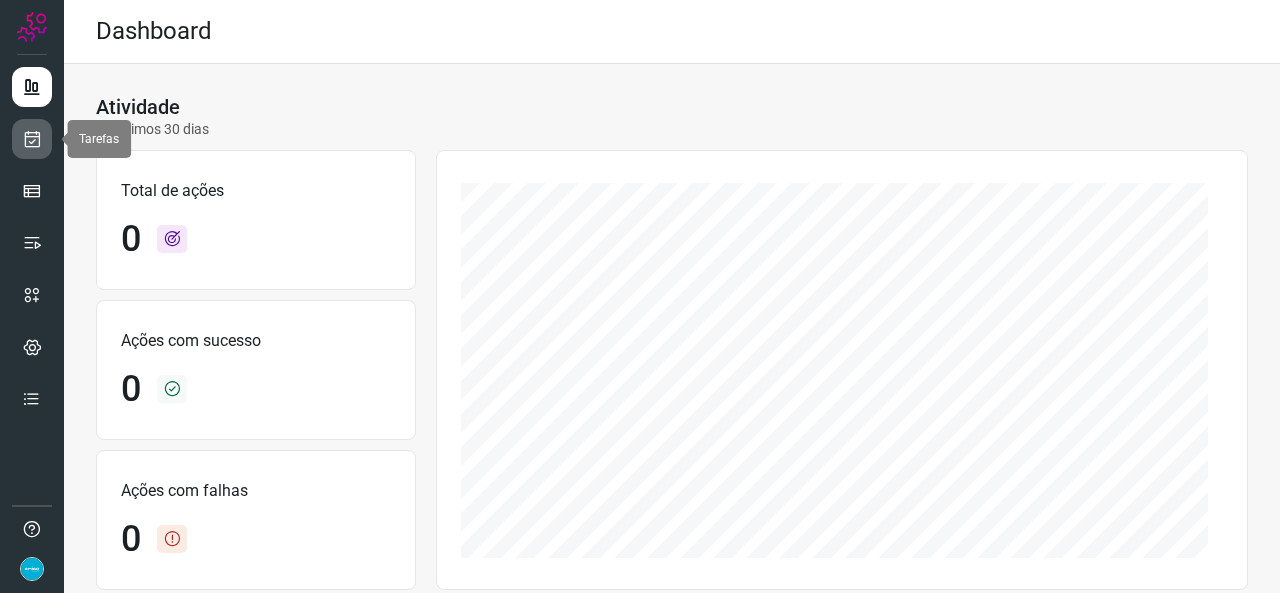click at bounding box center (32, 139) 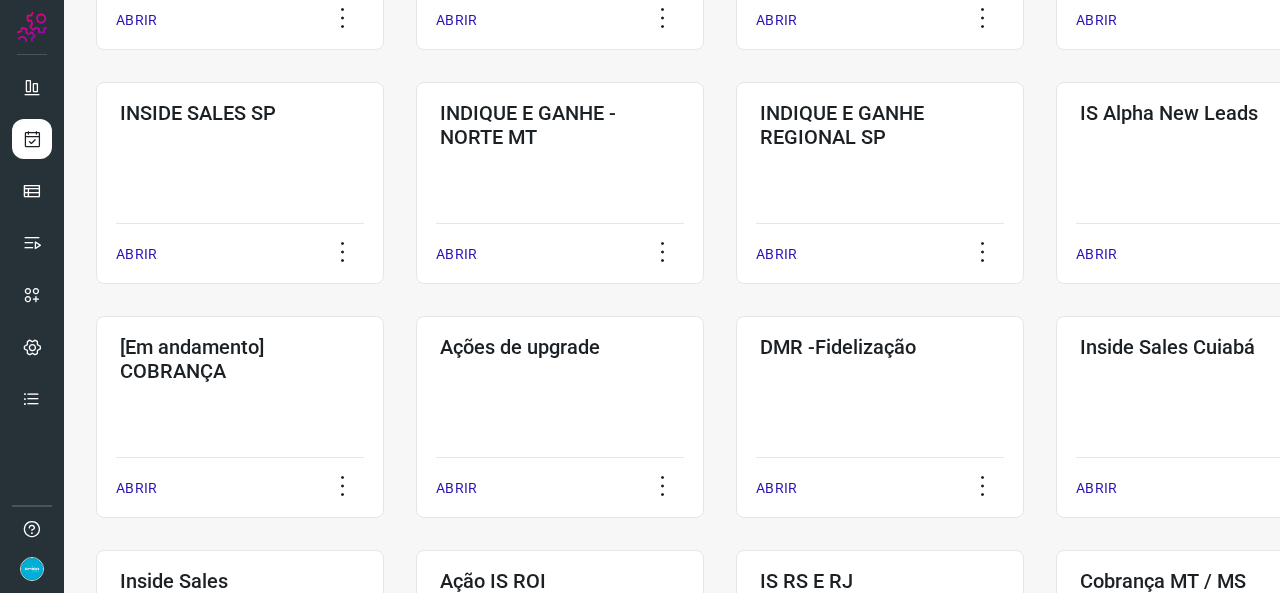 scroll, scrollTop: 700, scrollLeft: 0, axis: vertical 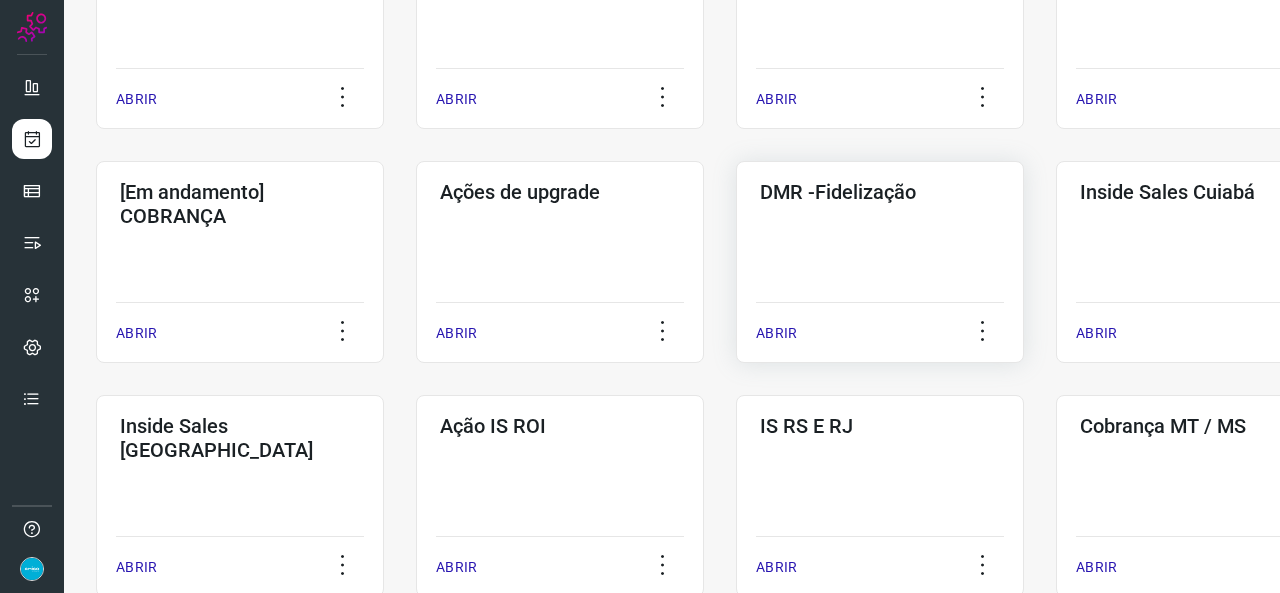 click on "ABRIR" at bounding box center [776, 333] 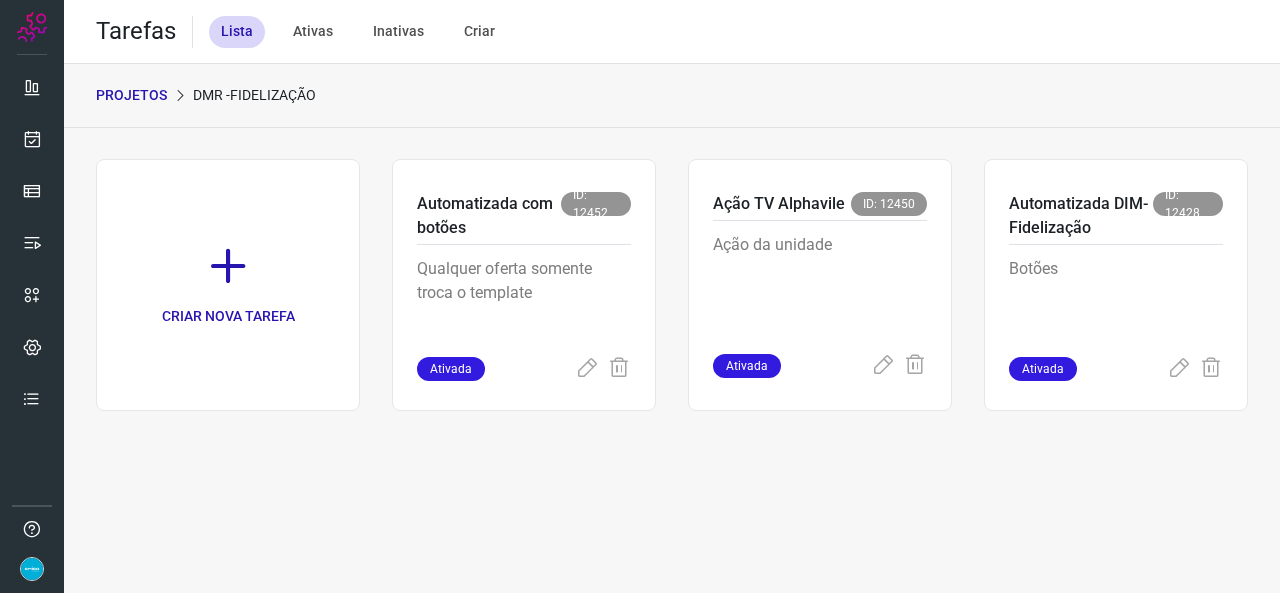 scroll, scrollTop: 0, scrollLeft: 0, axis: both 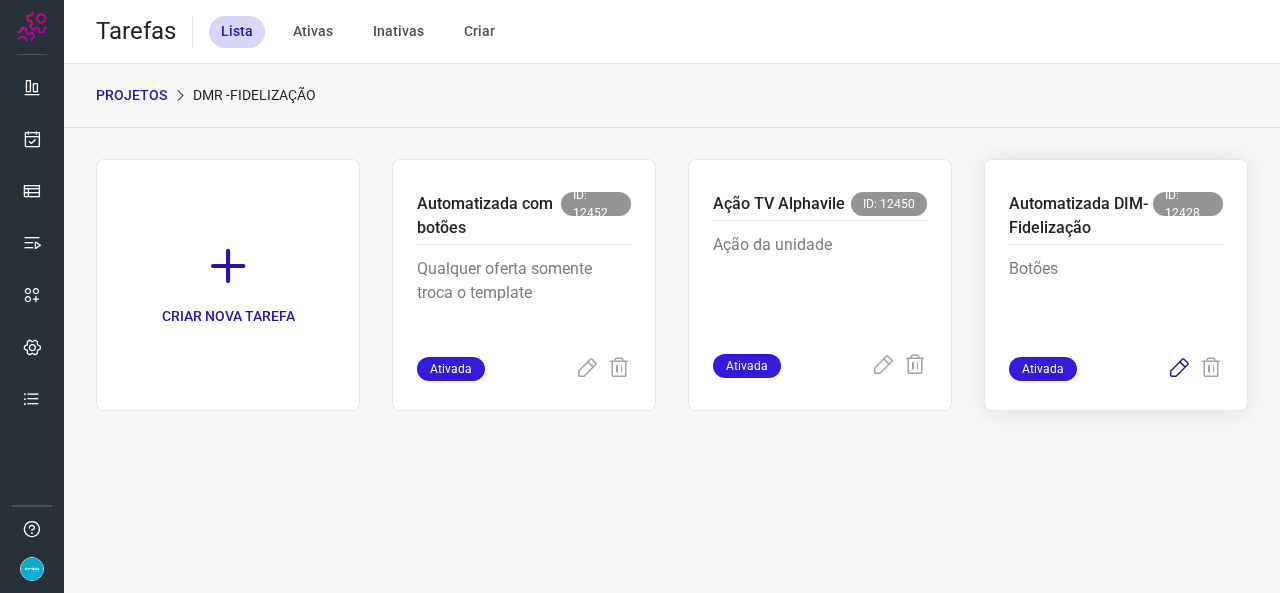 click at bounding box center [1179, 369] 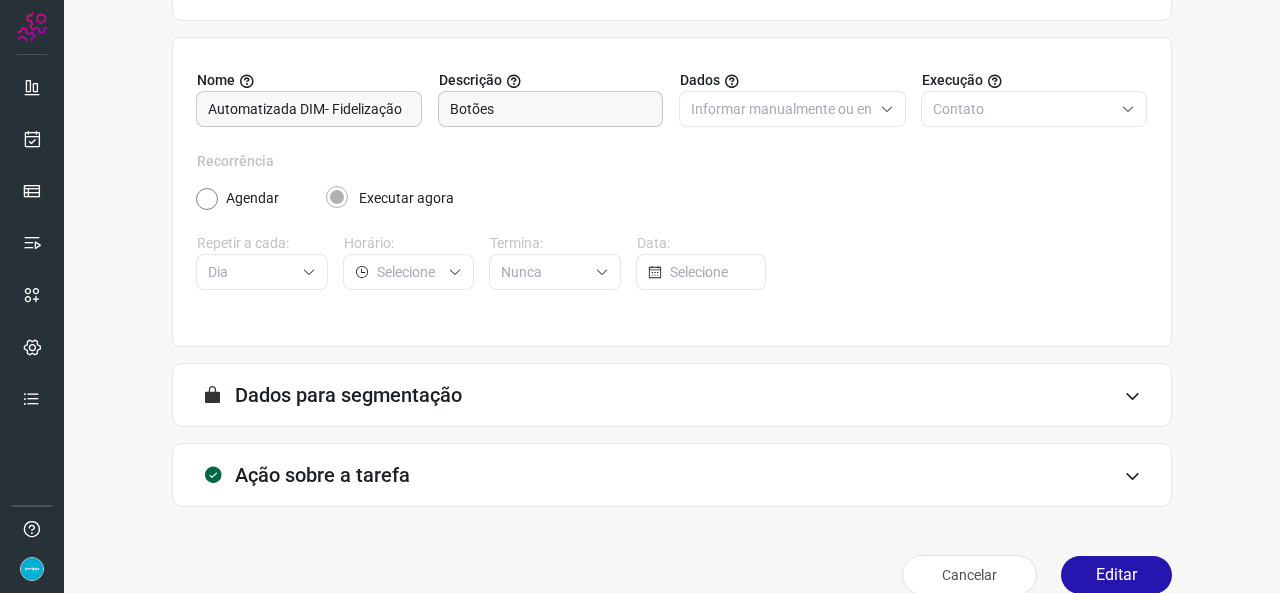 scroll, scrollTop: 187, scrollLeft: 0, axis: vertical 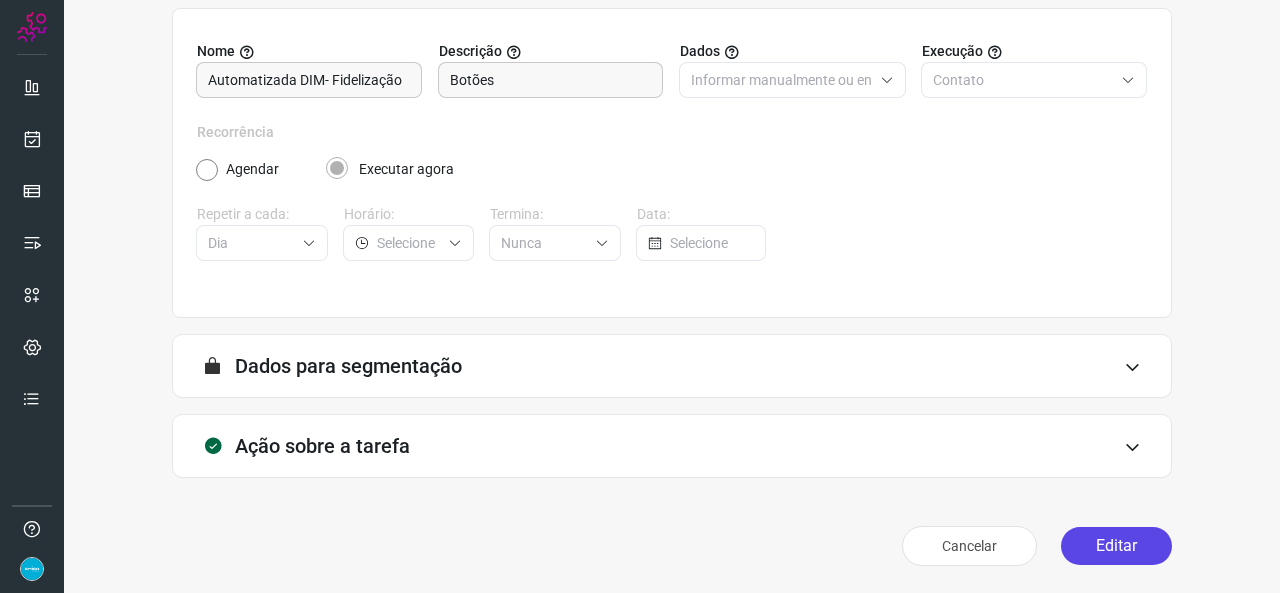 click on "Editar" at bounding box center (1116, 546) 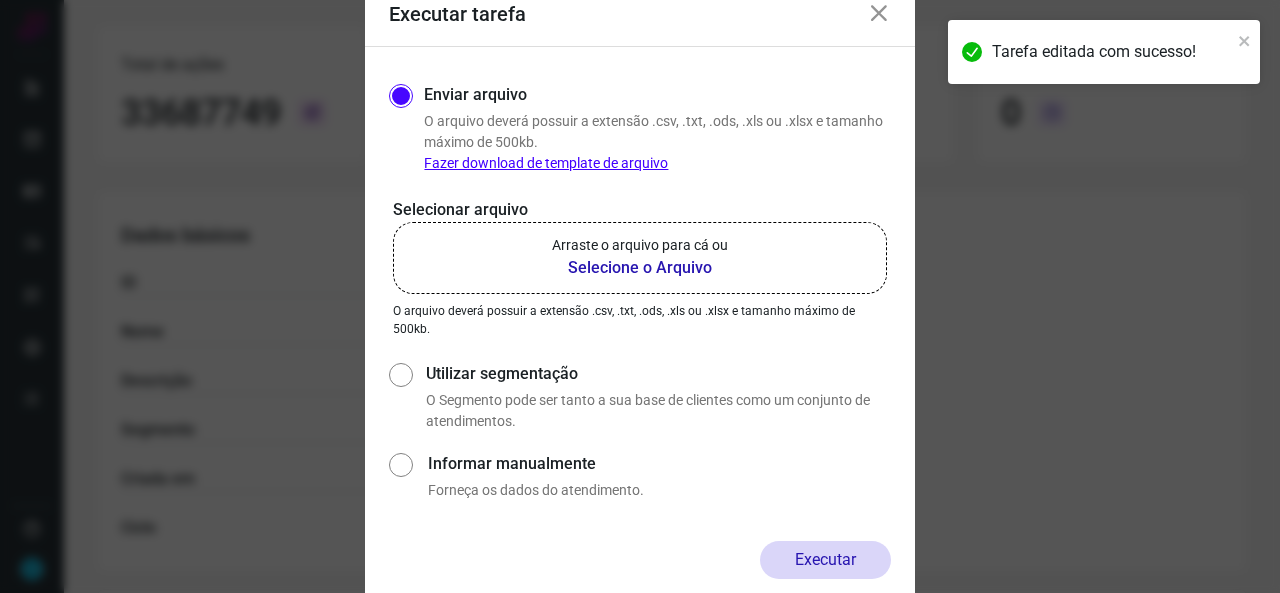 click on "Selecione o Arquivo" at bounding box center [640, 268] 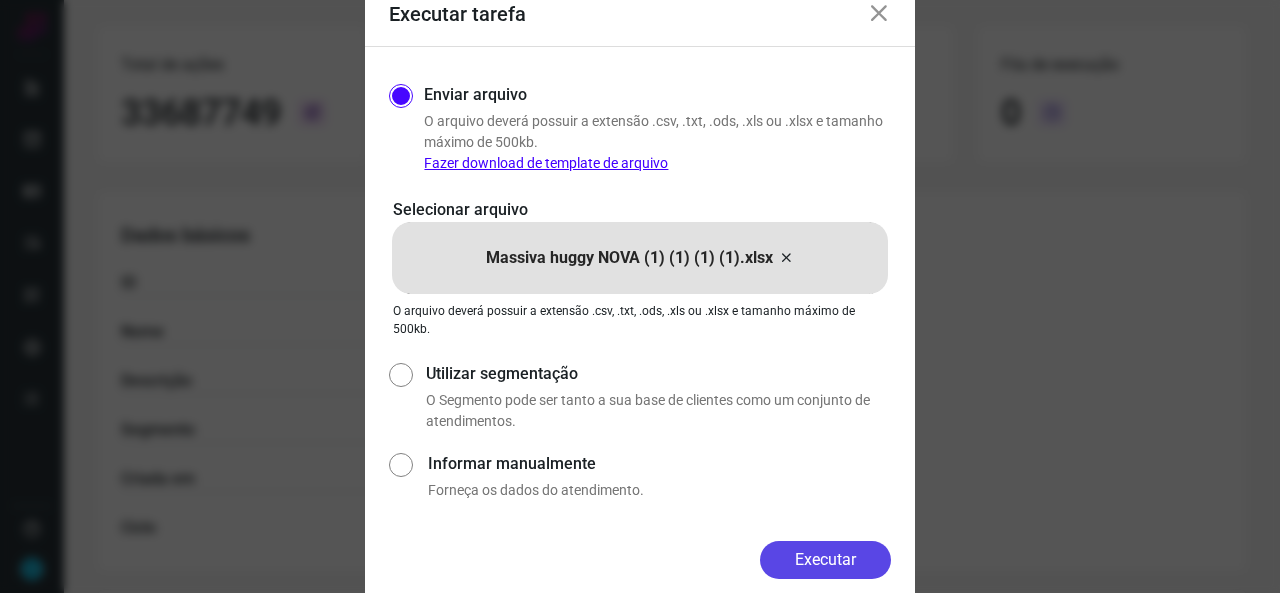 click on "Executar" at bounding box center [825, 560] 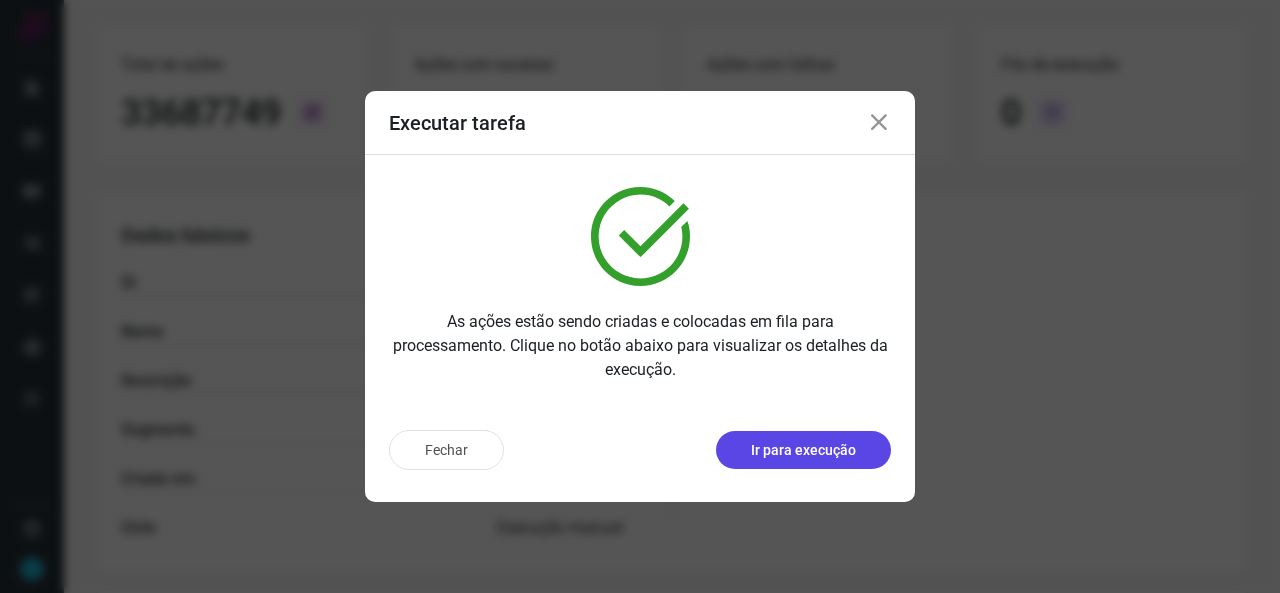 click on "Ir para execução" at bounding box center (803, 450) 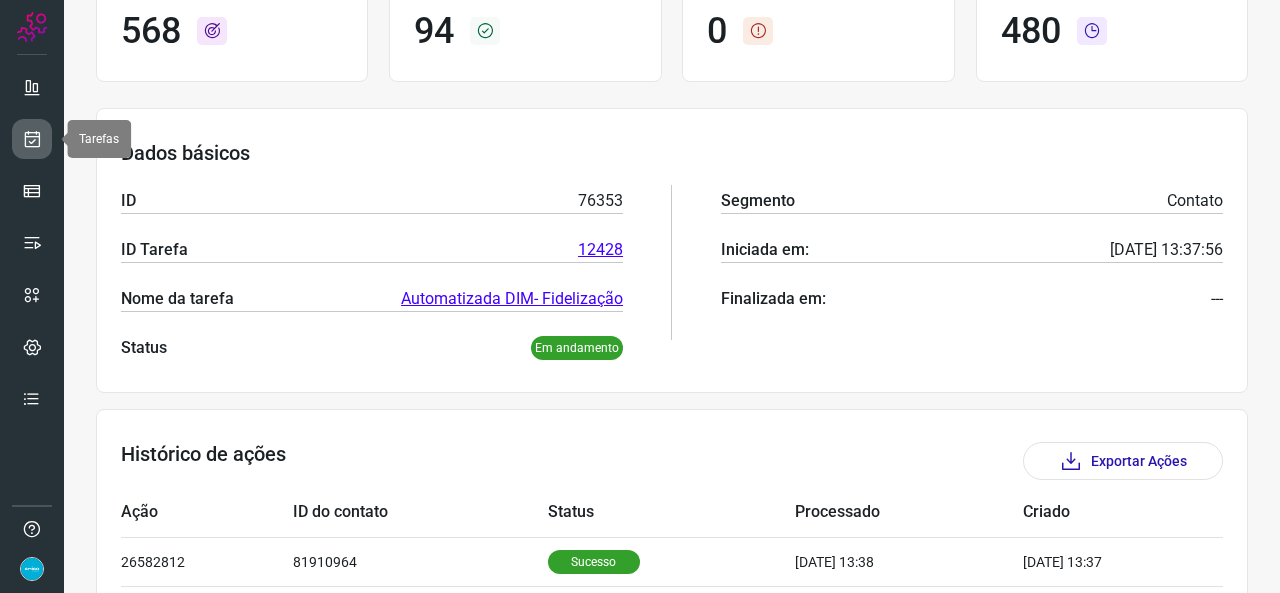 click at bounding box center [32, 139] 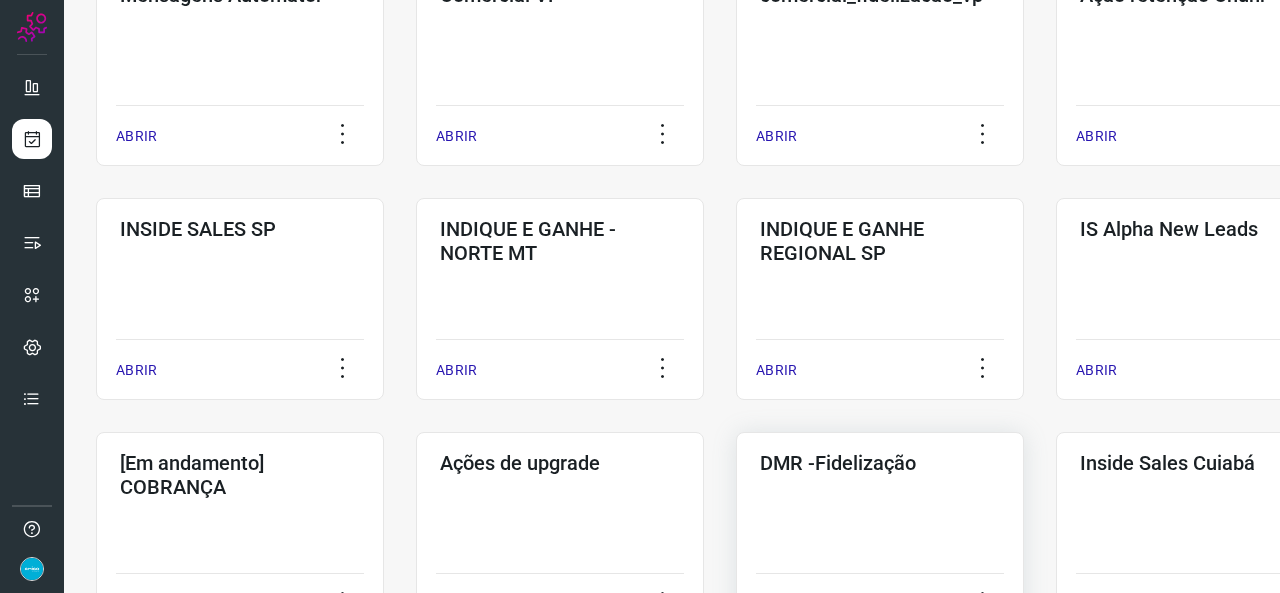 scroll, scrollTop: 552, scrollLeft: 0, axis: vertical 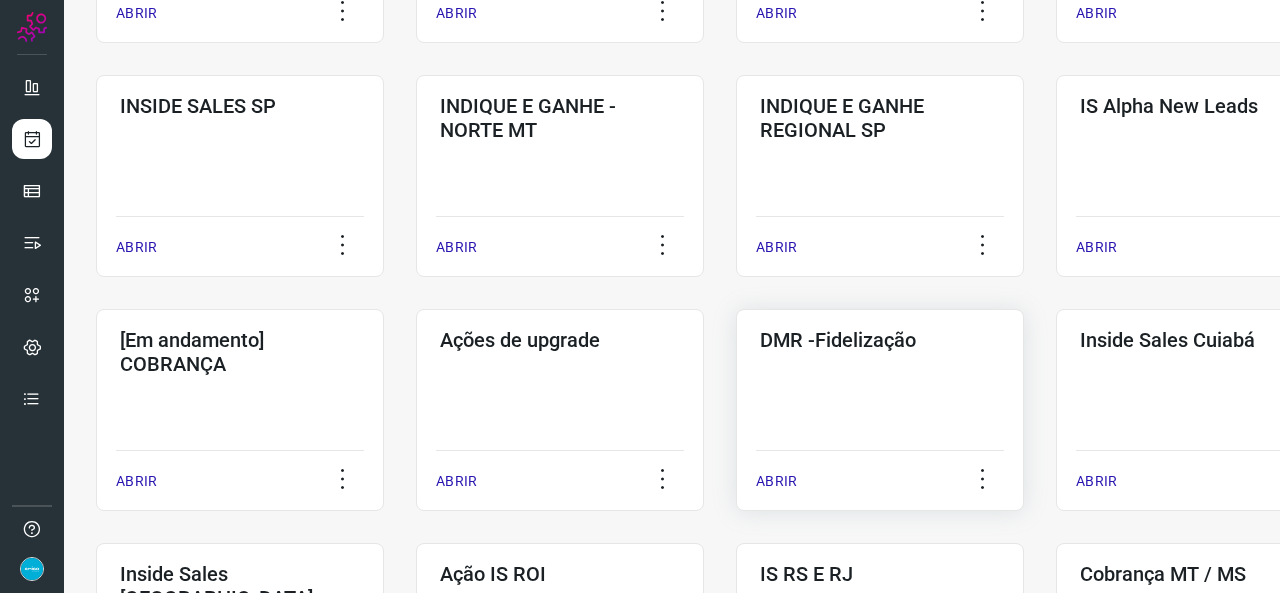click on "ABRIR" at bounding box center [776, 481] 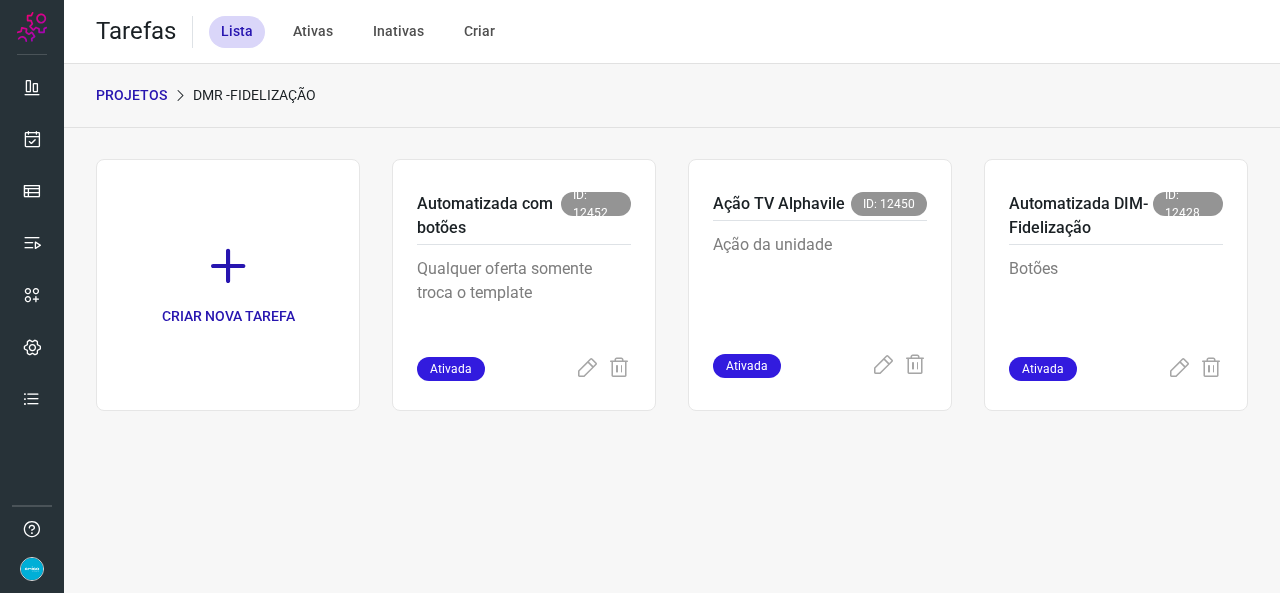 scroll, scrollTop: 0, scrollLeft: 0, axis: both 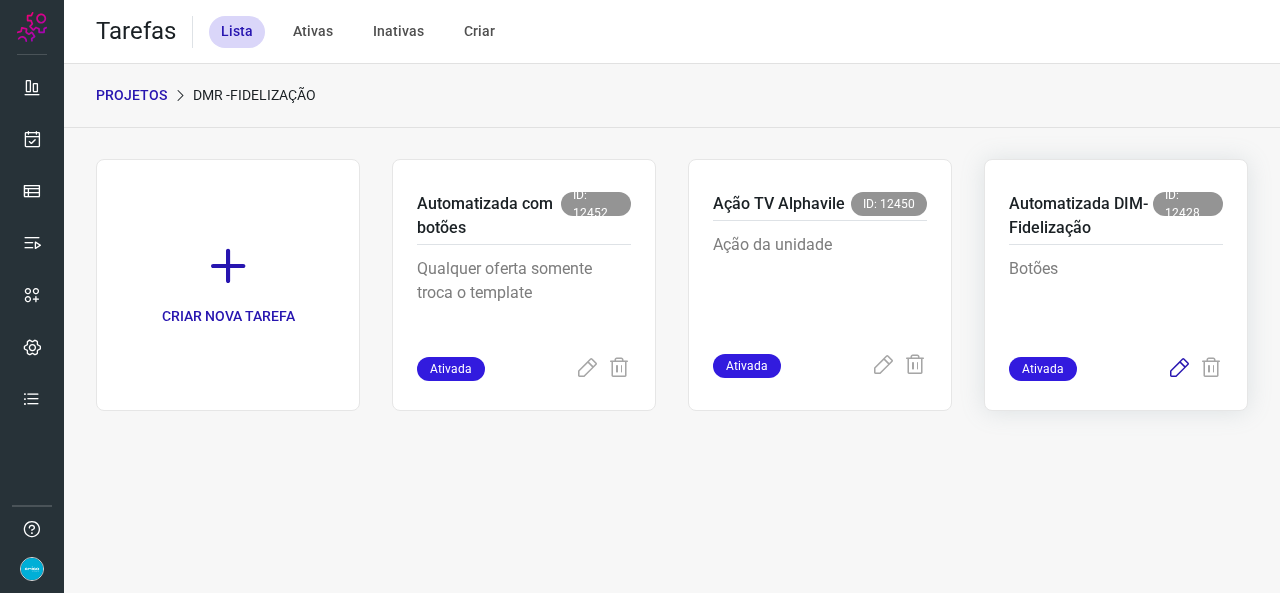 click at bounding box center (1179, 369) 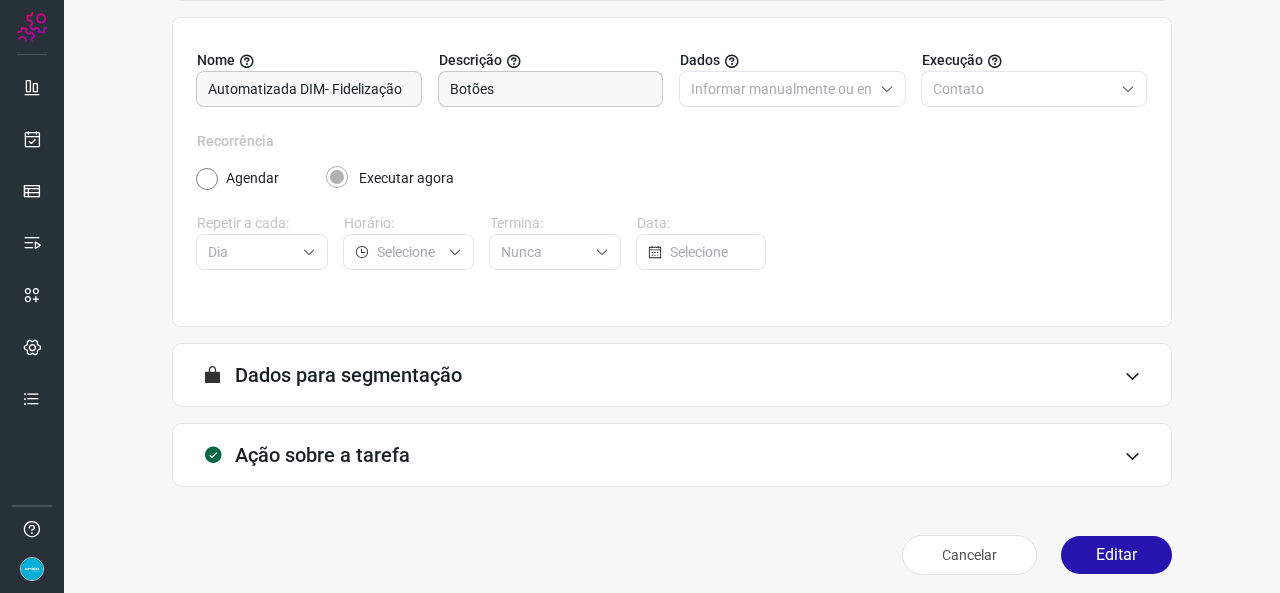 scroll, scrollTop: 187, scrollLeft: 0, axis: vertical 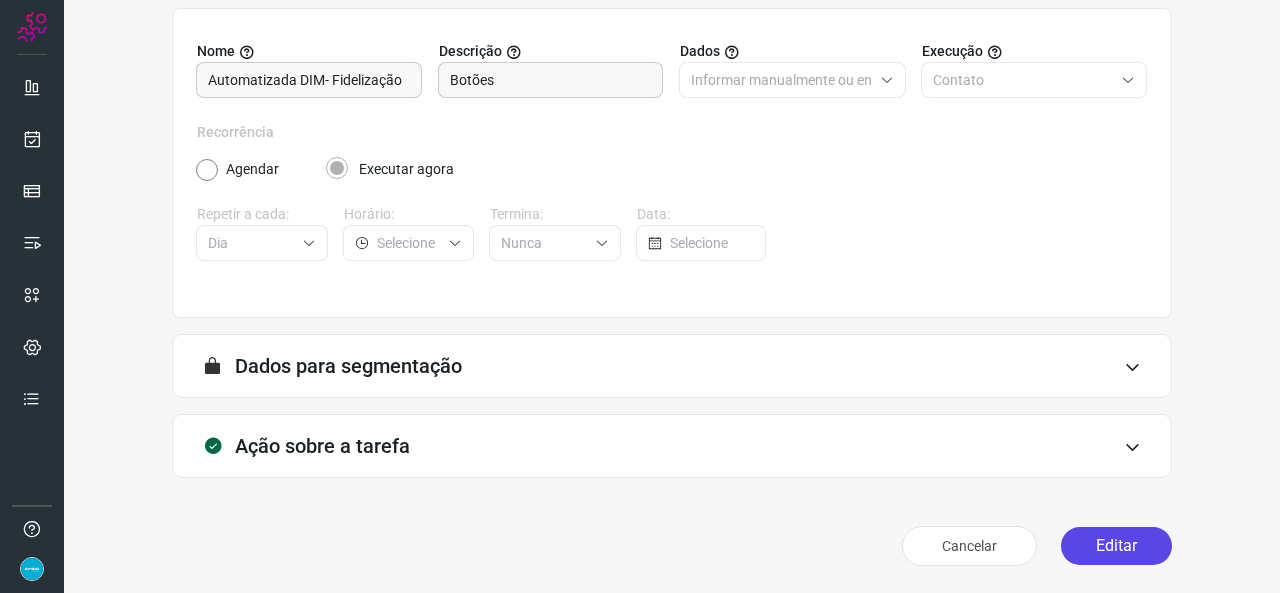 click on "Editar" at bounding box center [1116, 546] 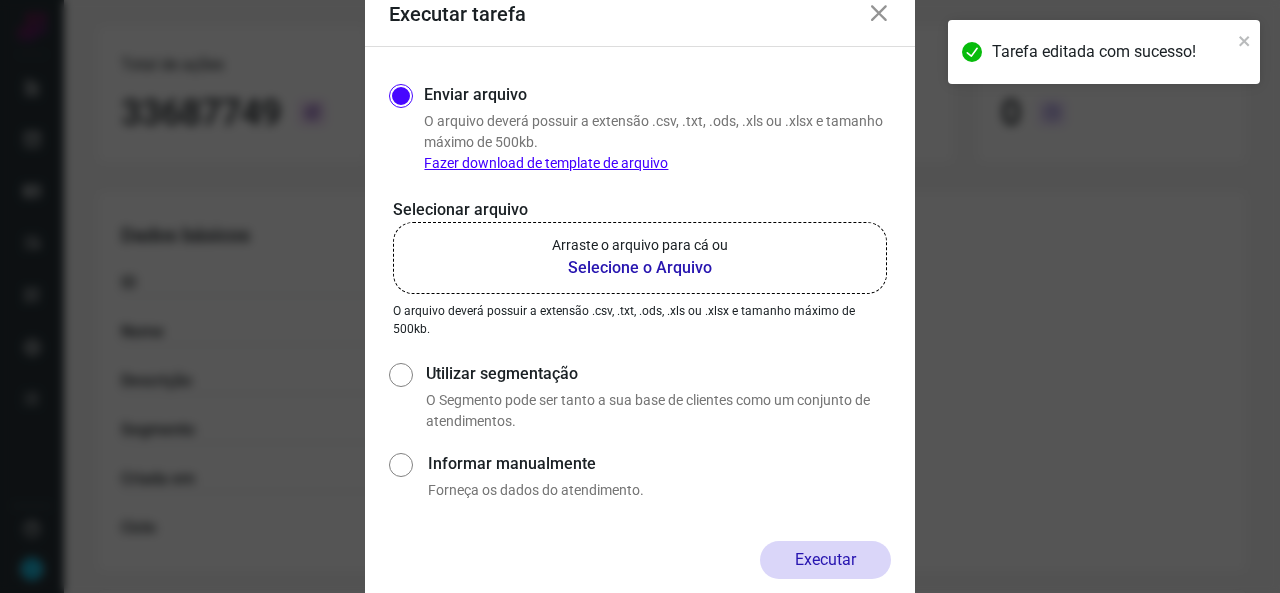 click on "Selecione o Arquivo" at bounding box center (640, 268) 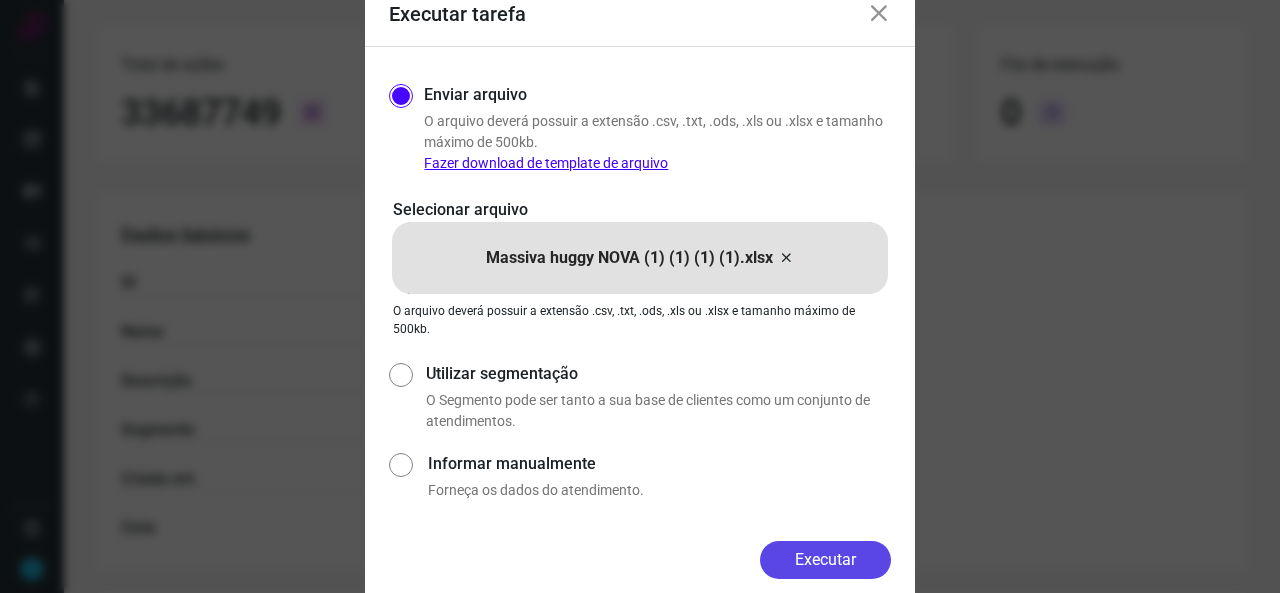 click on "Executar" at bounding box center (825, 560) 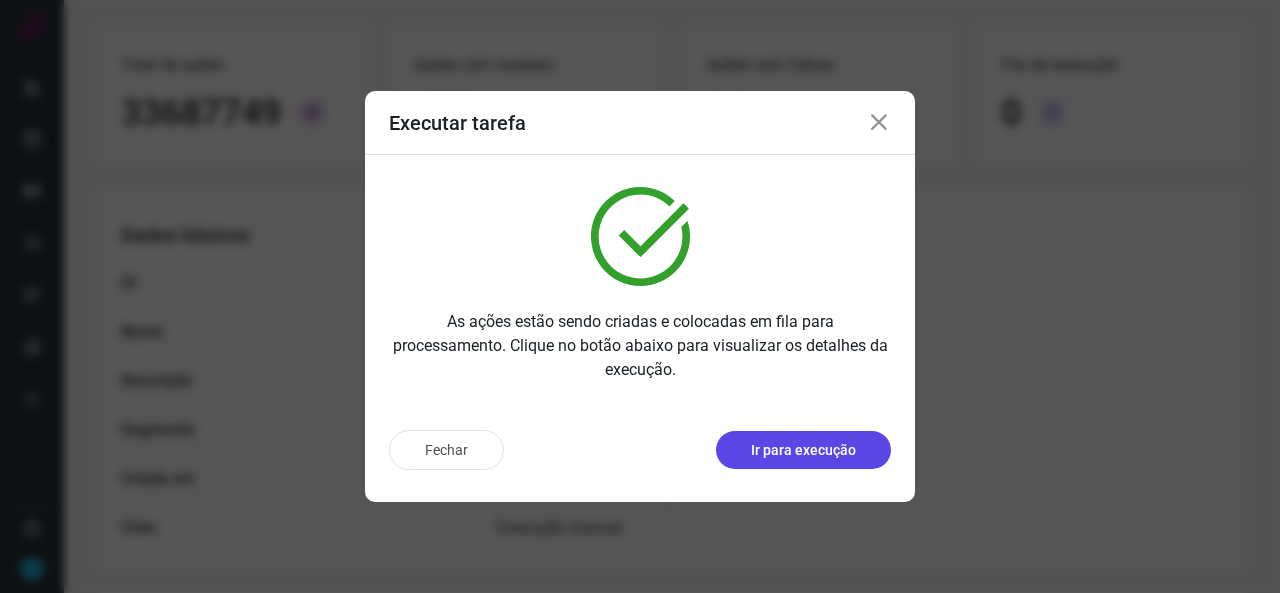 click on "Ir para execução" at bounding box center (803, 450) 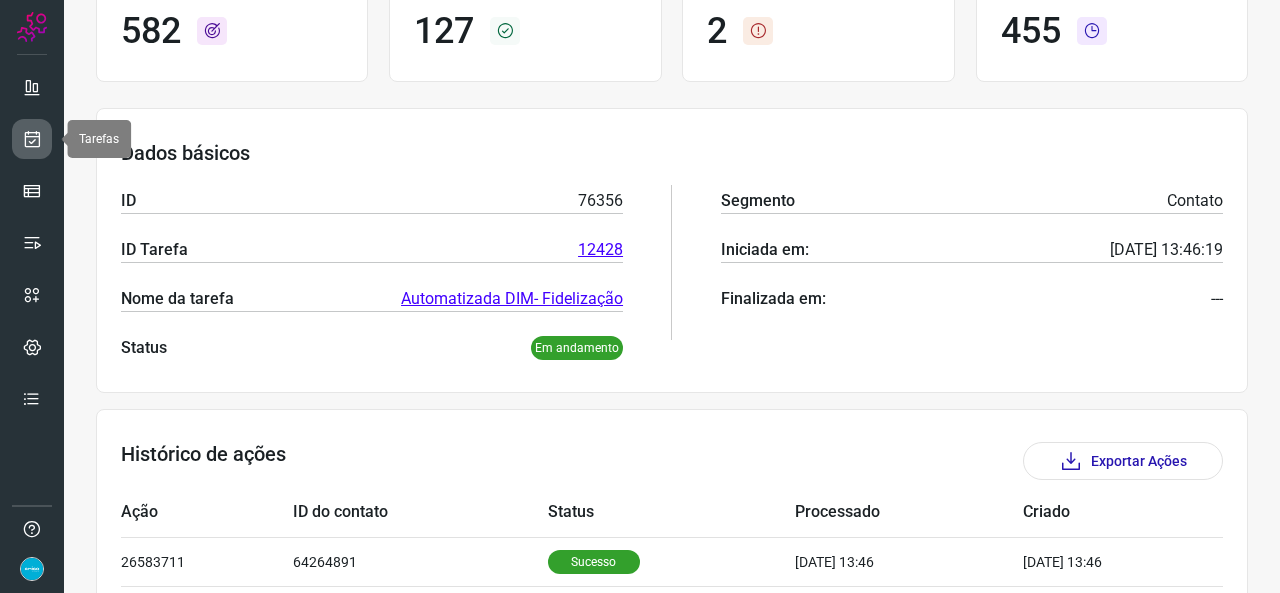 click at bounding box center [32, 139] 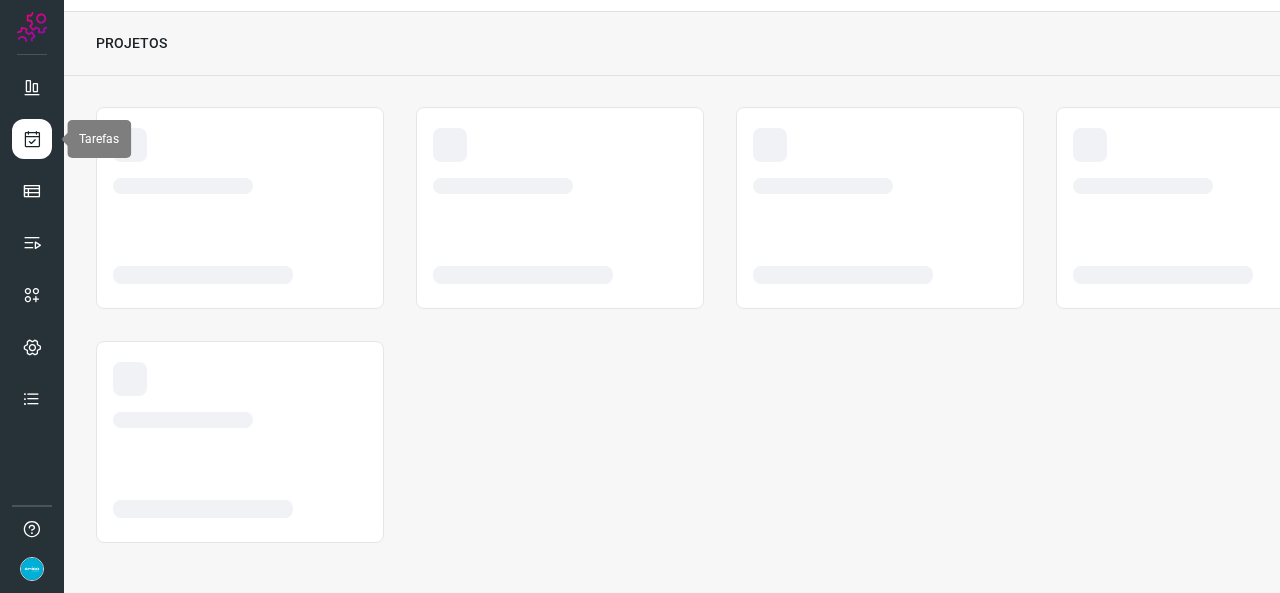 scroll, scrollTop: 52, scrollLeft: 0, axis: vertical 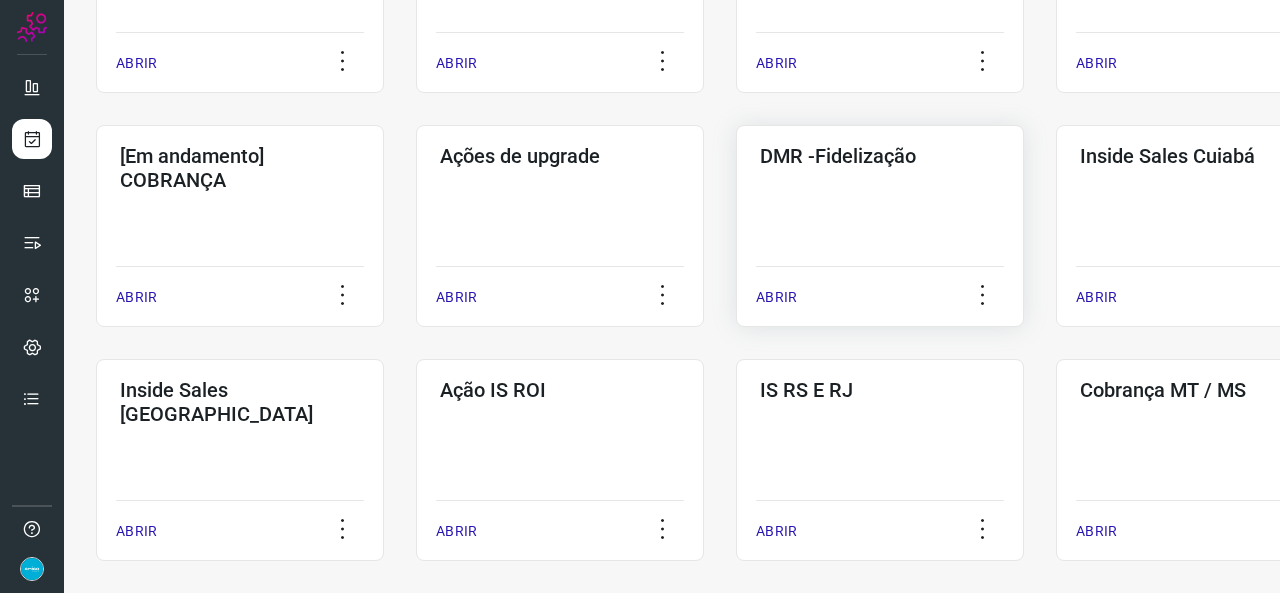 click on "ABRIR" at bounding box center (776, 297) 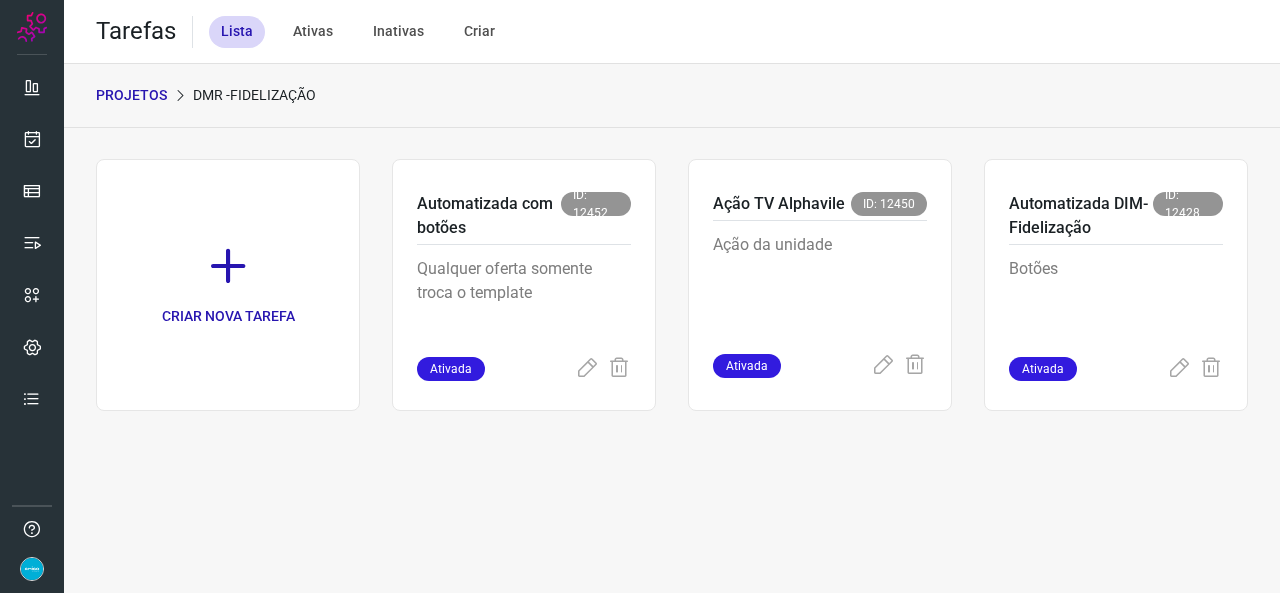 scroll, scrollTop: 0, scrollLeft: 0, axis: both 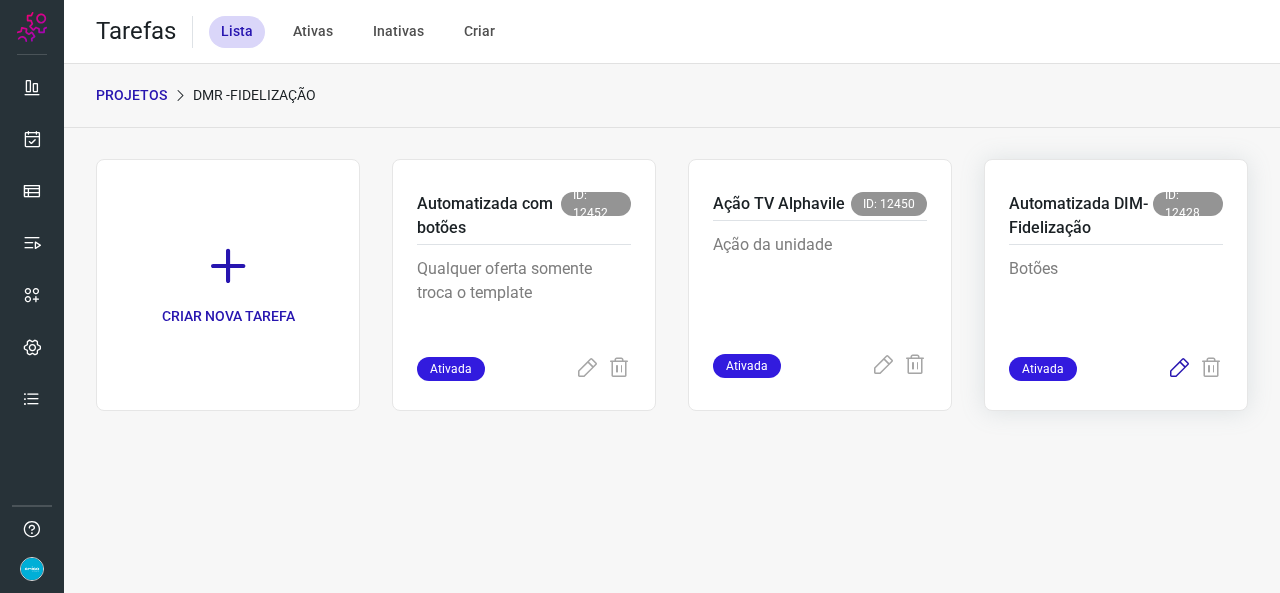 click at bounding box center [1179, 369] 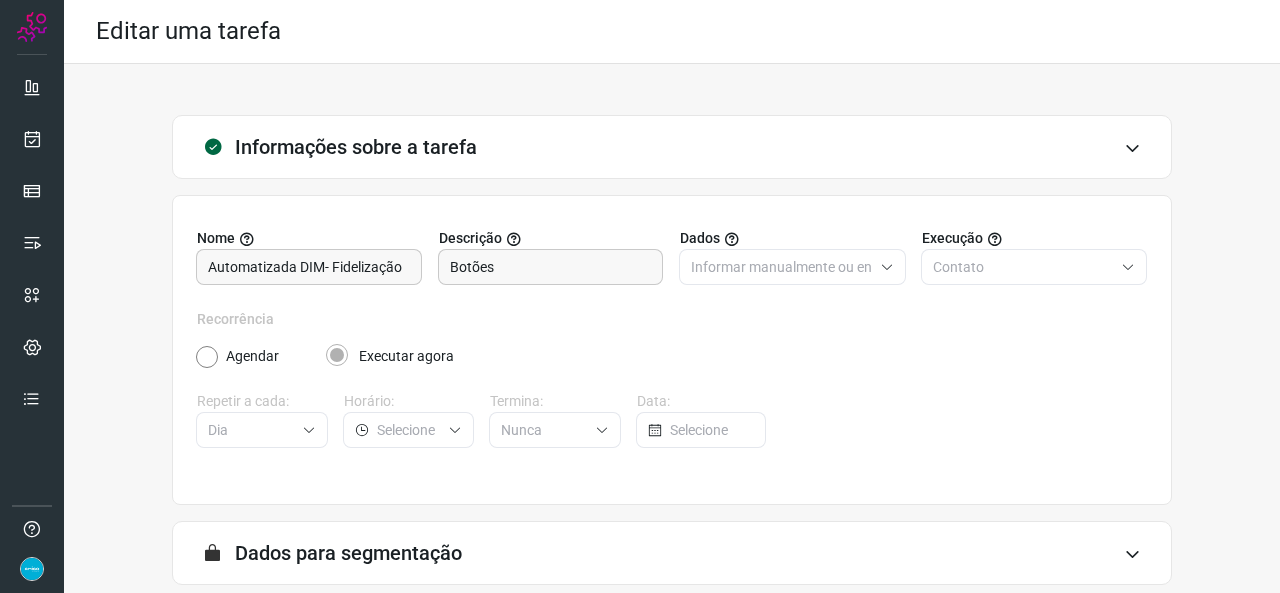 scroll, scrollTop: 187, scrollLeft: 0, axis: vertical 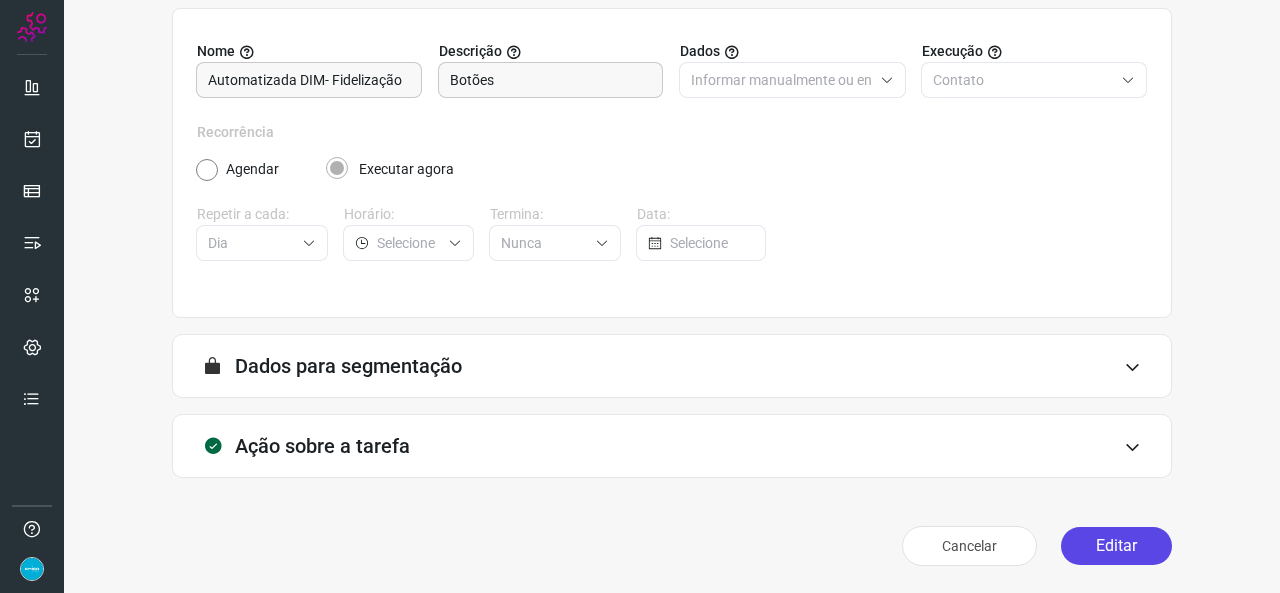 click on "Editar" at bounding box center (1116, 546) 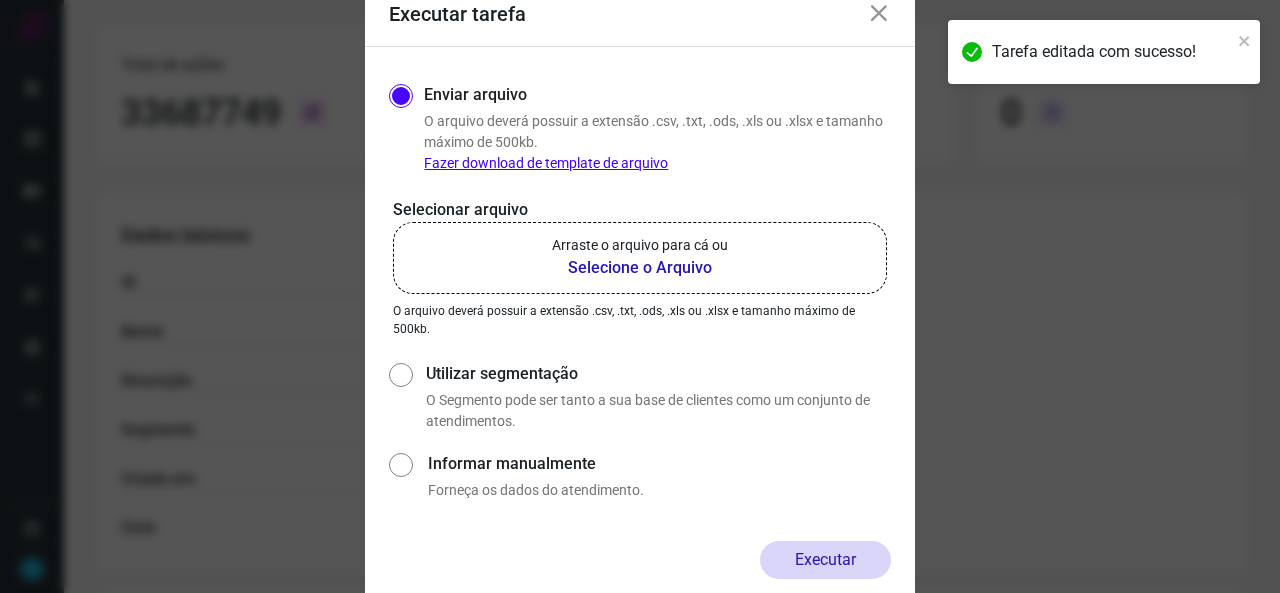 click on "Selecione o Arquivo" at bounding box center (640, 268) 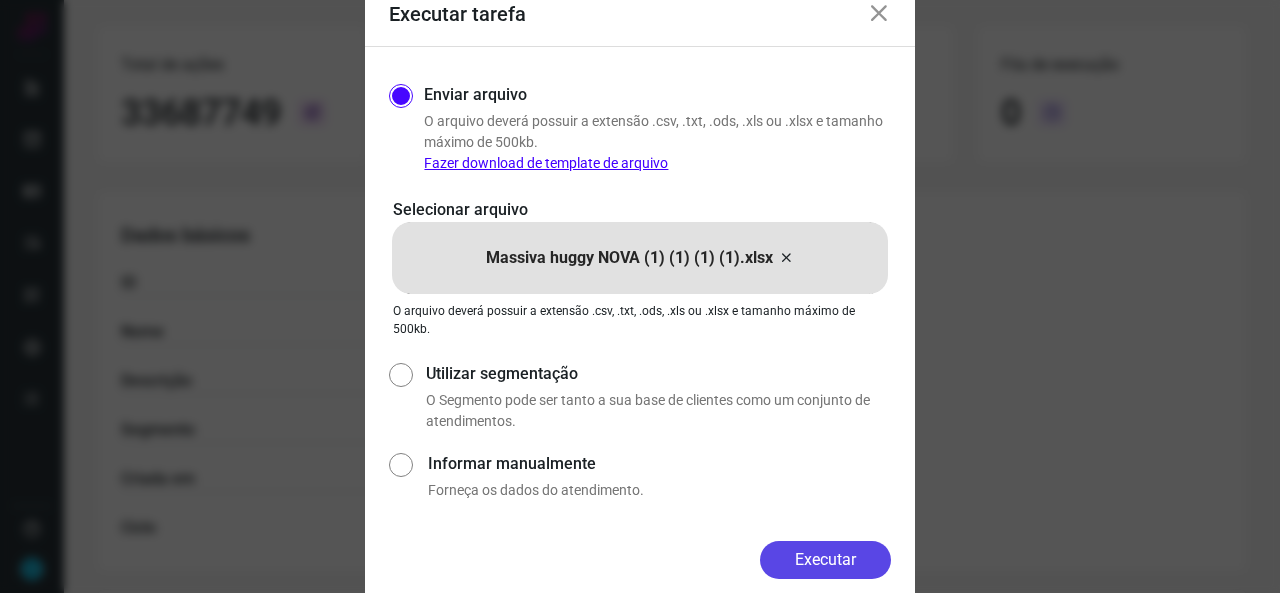 click on "Executar" at bounding box center (825, 560) 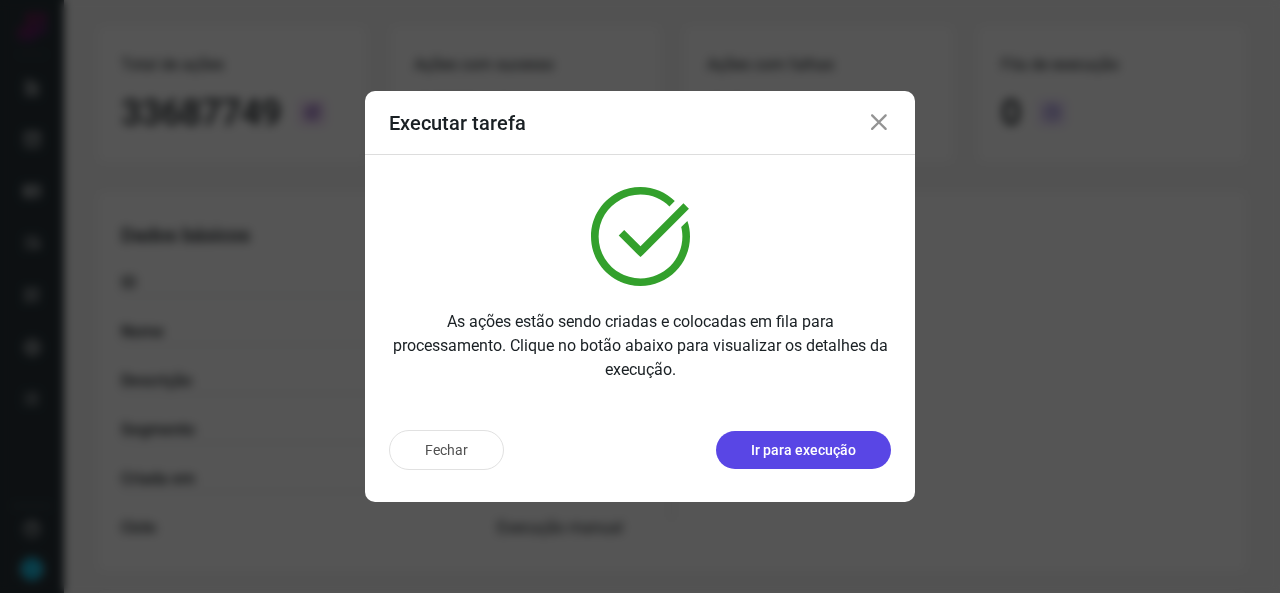 click on "Ir para execução" at bounding box center [803, 450] 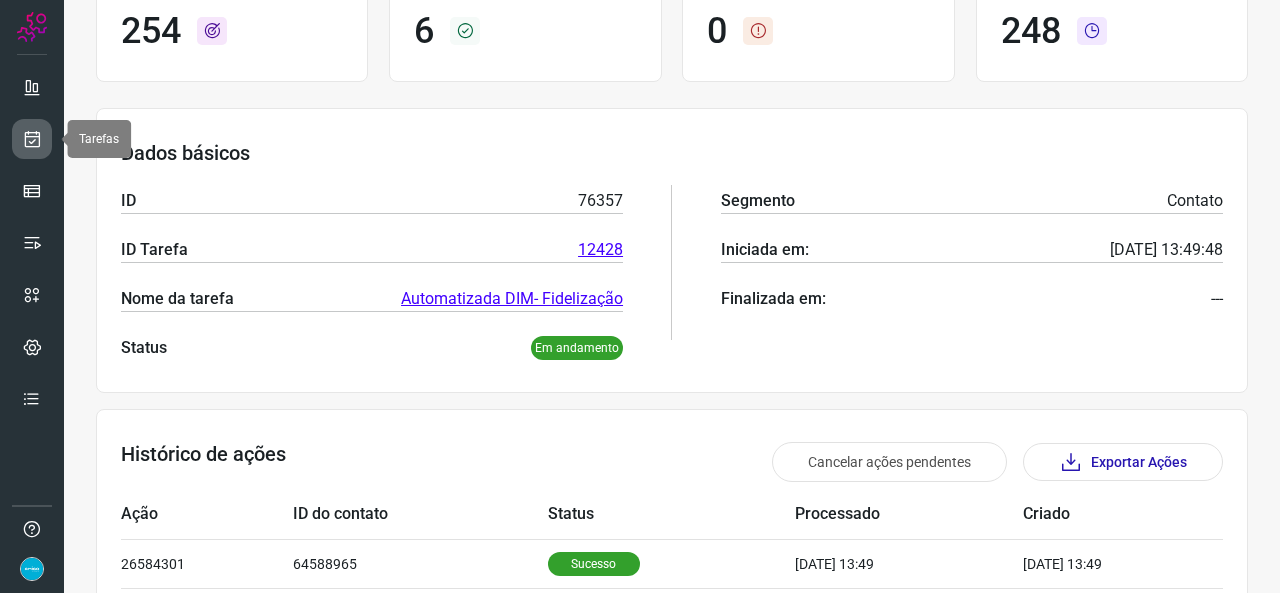 click at bounding box center [32, 139] 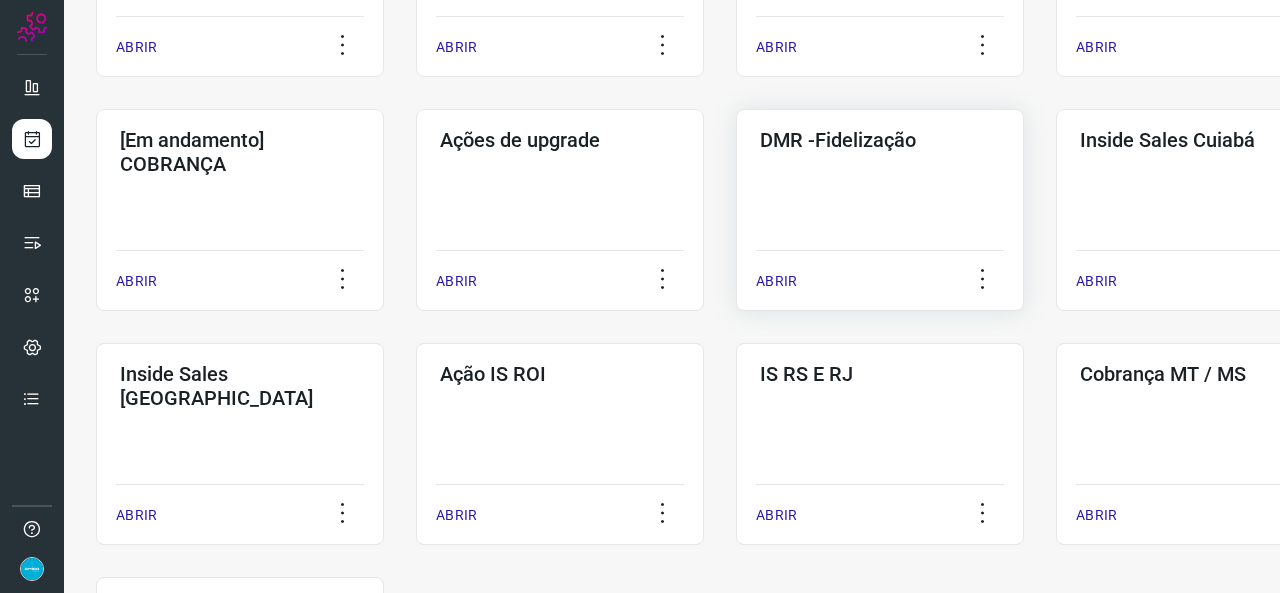 click on "ABRIR" at bounding box center (776, 281) 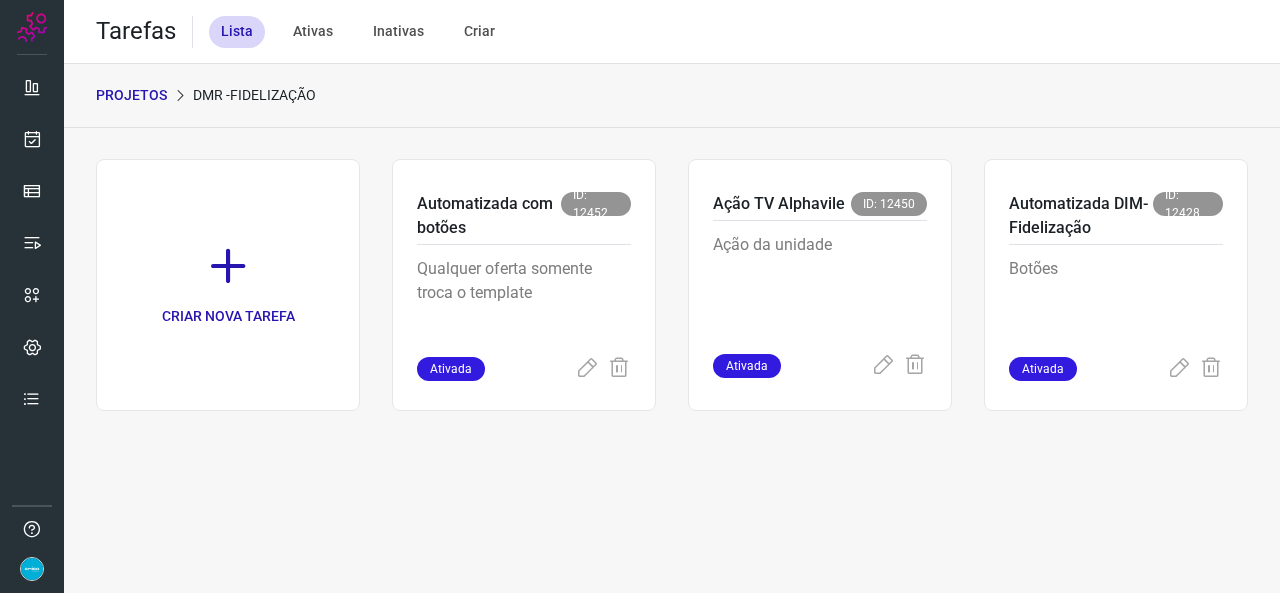 scroll, scrollTop: 0, scrollLeft: 0, axis: both 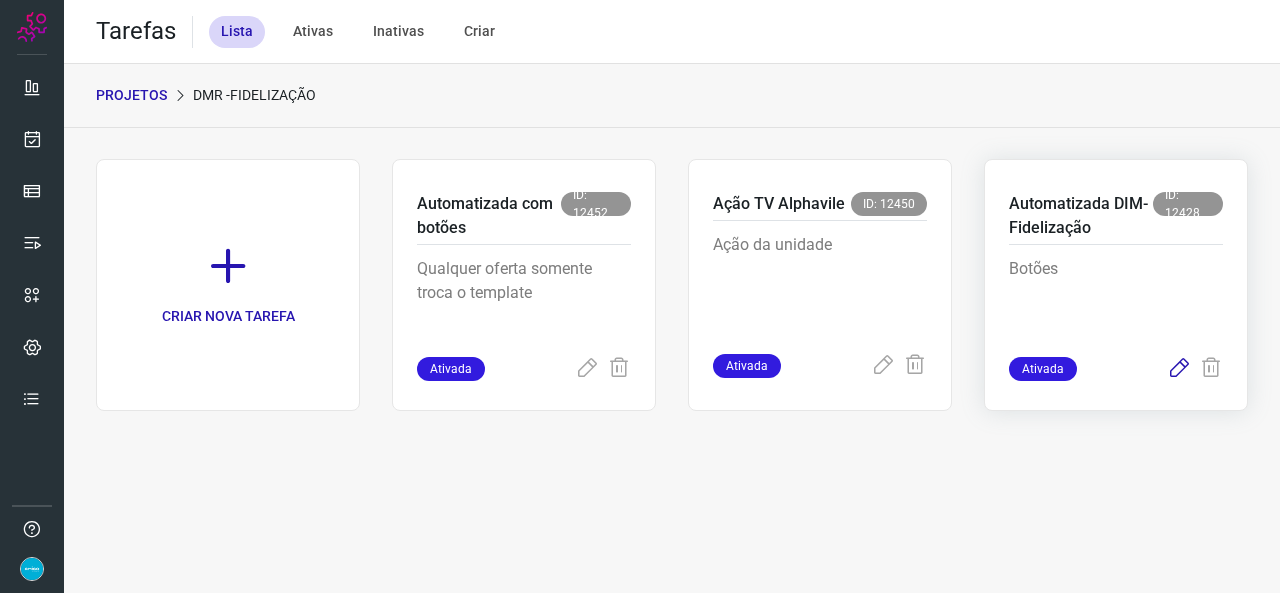 click at bounding box center [1179, 369] 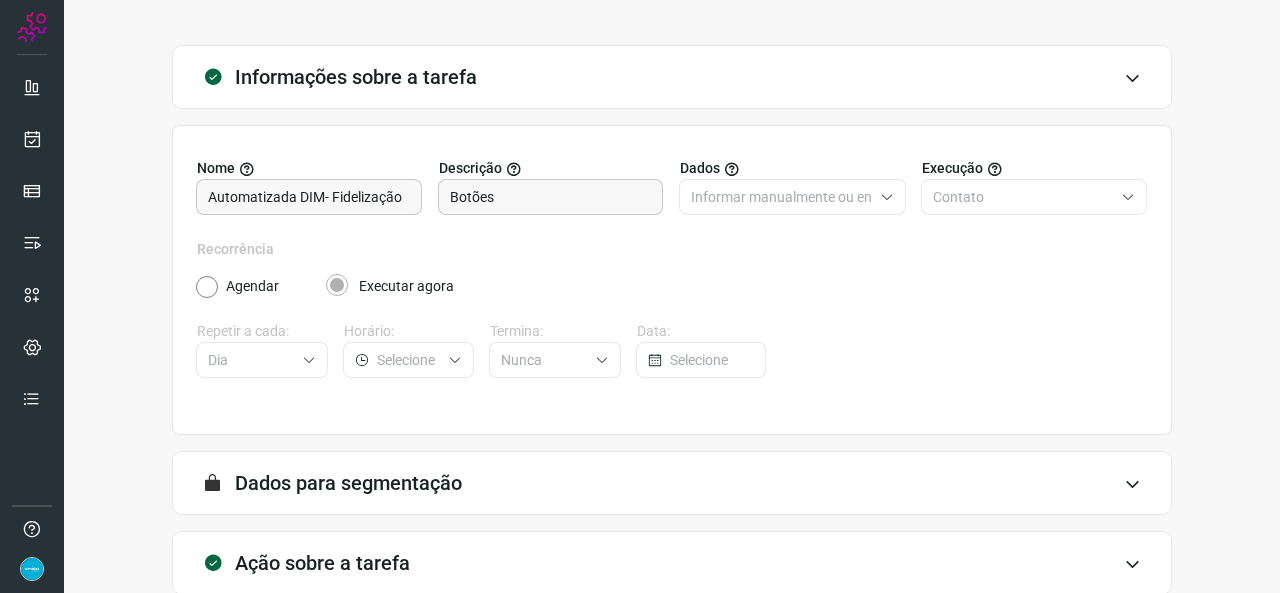 scroll, scrollTop: 187, scrollLeft: 0, axis: vertical 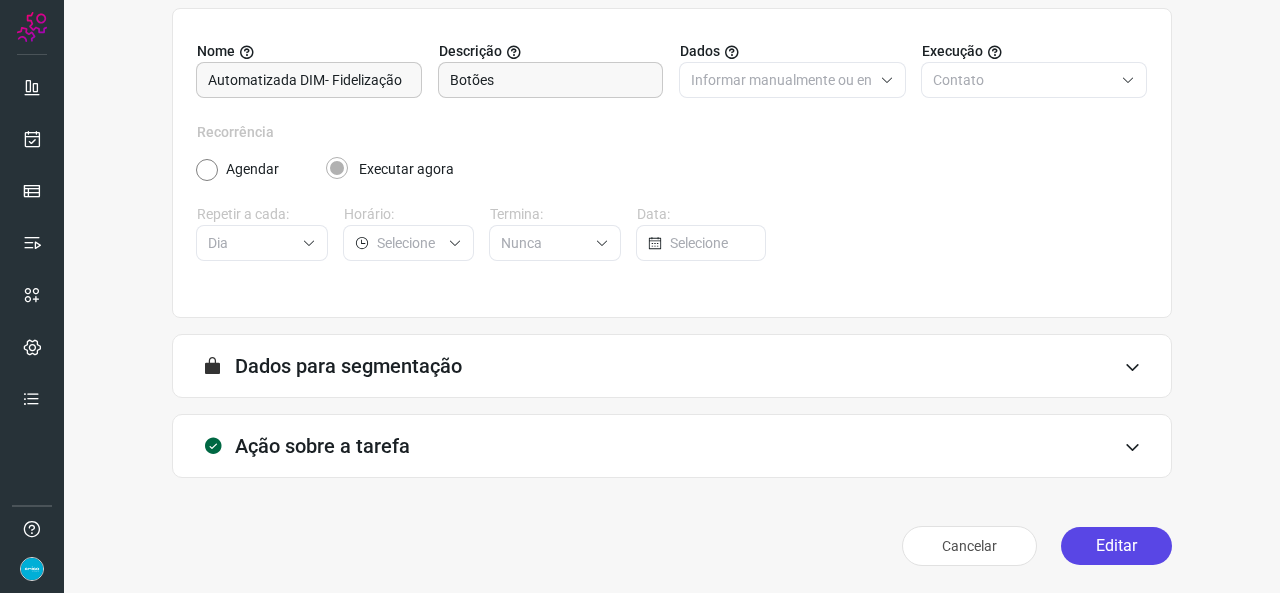 click on "Editar" at bounding box center (1116, 546) 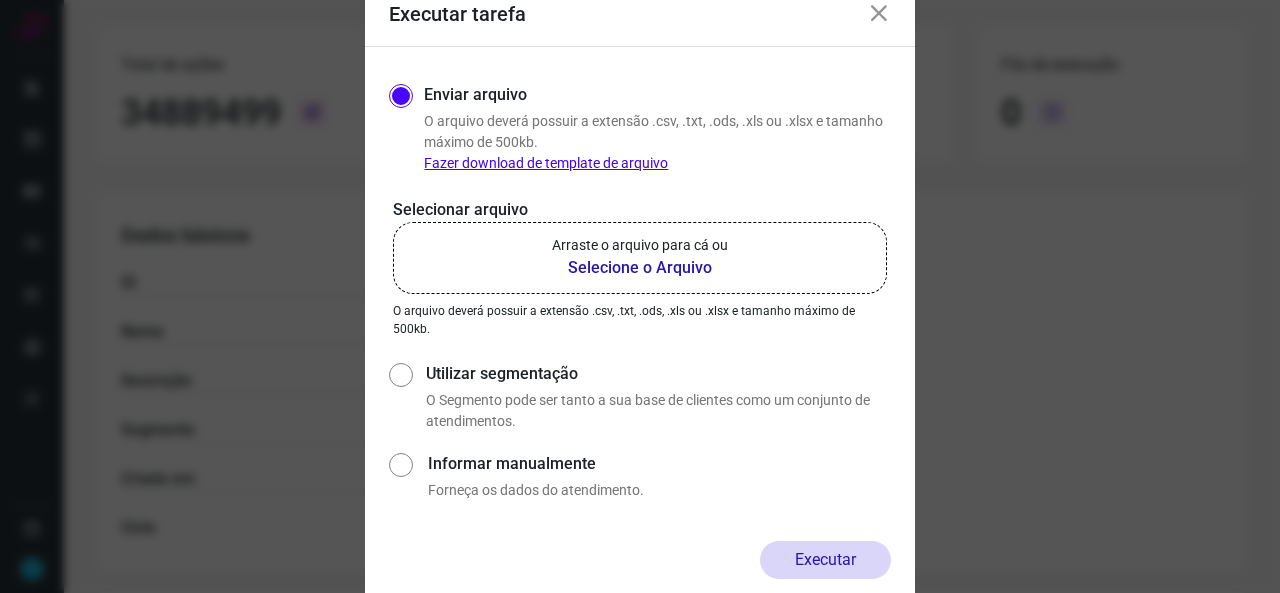 click on "Selecione o Arquivo" at bounding box center (640, 268) 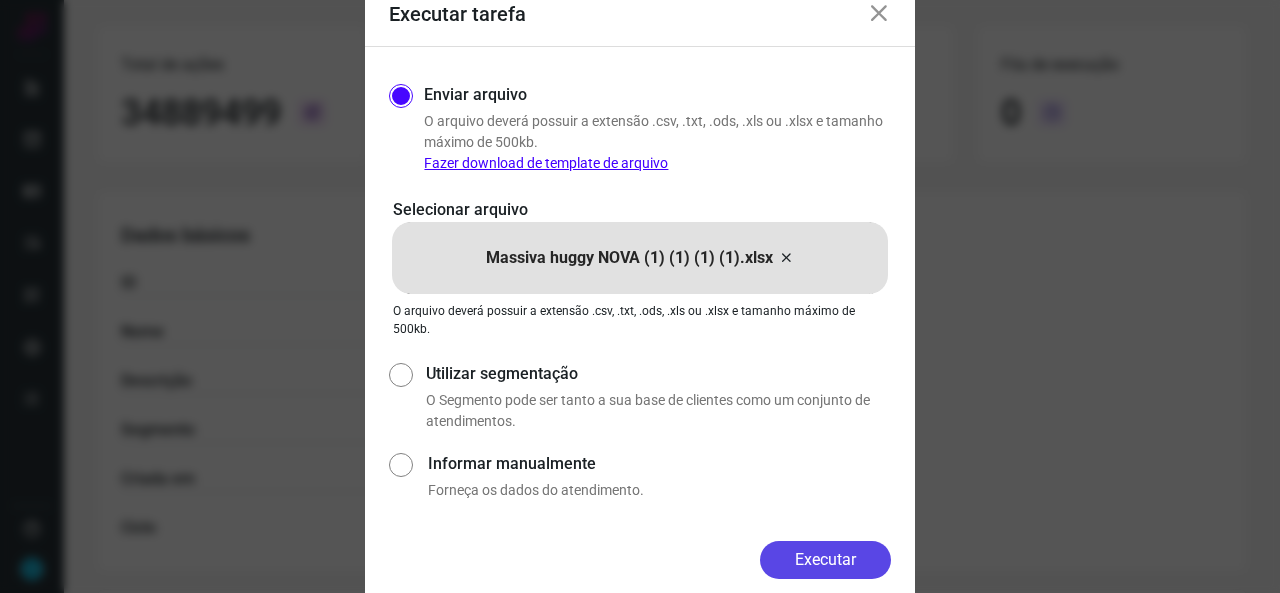 click on "Executar" at bounding box center (825, 560) 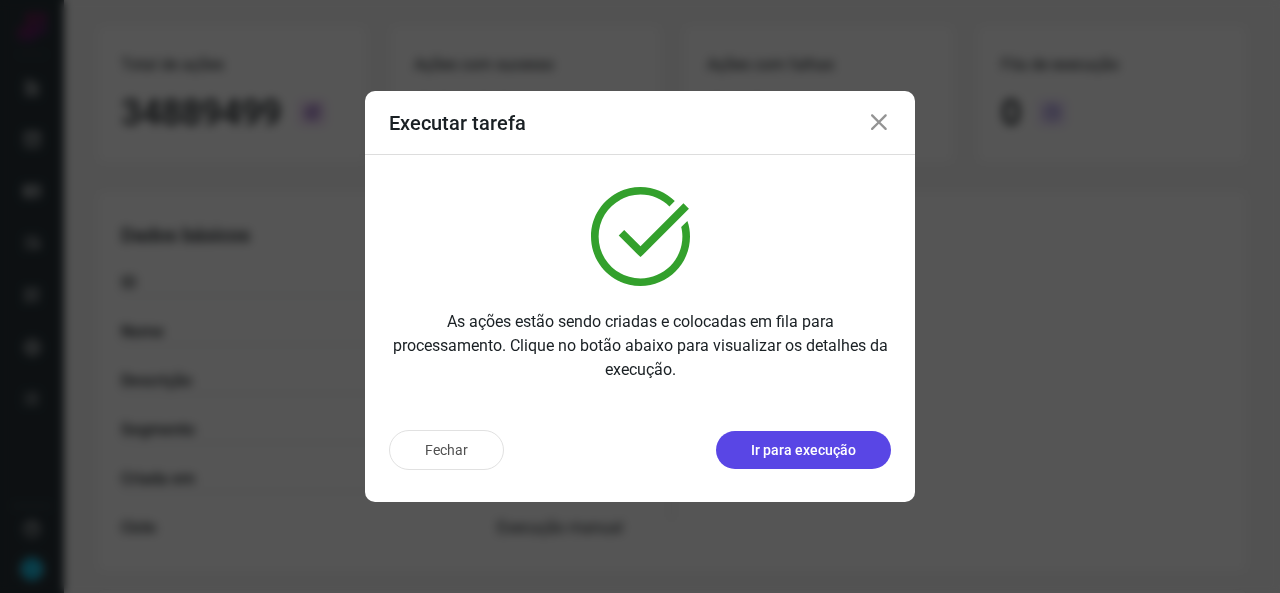 click on "Ir para execução" at bounding box center [803, 450] 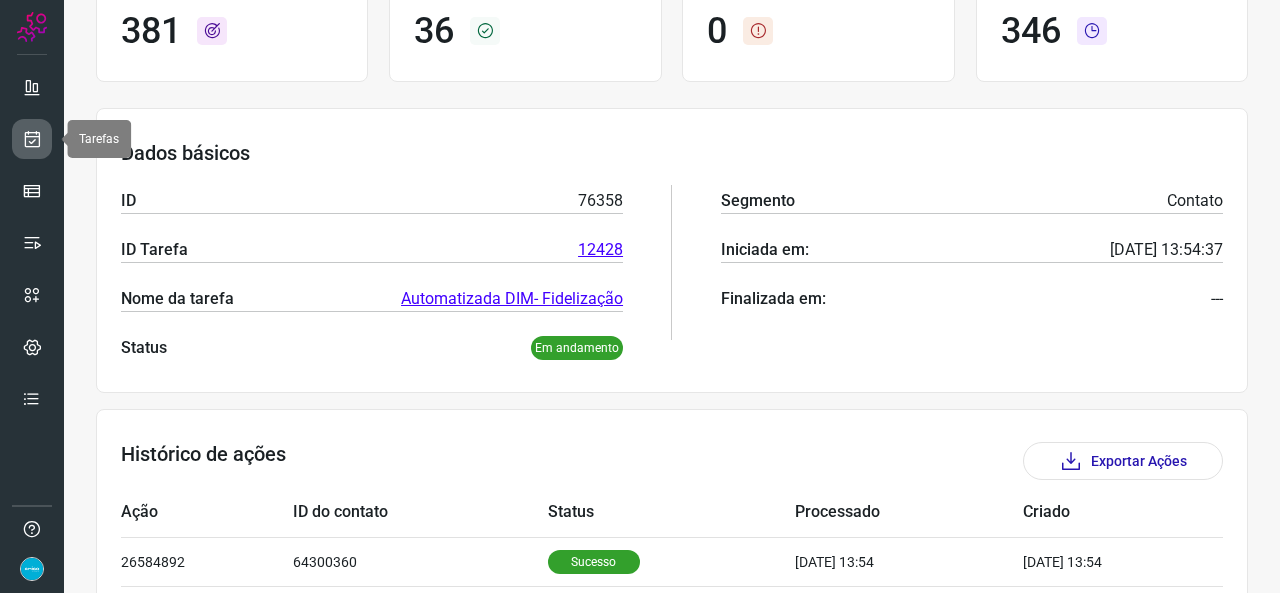 click at bounding box center [32, 139] 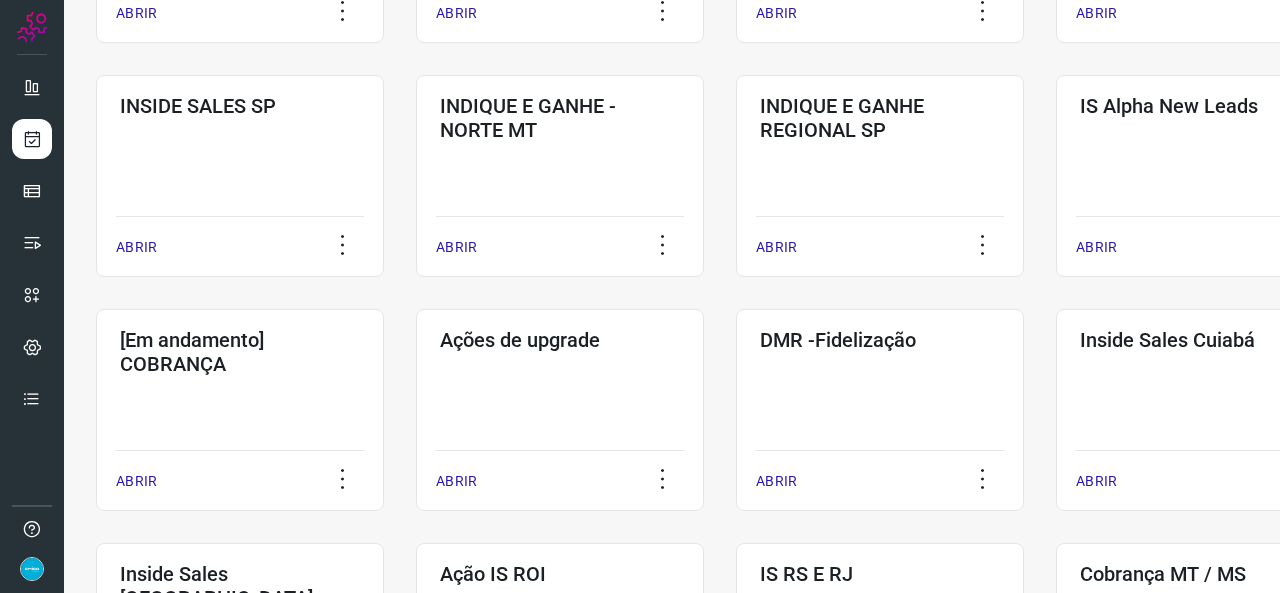 scroll, scrollTop: 652, scrollLeft: 0, axis: vertical 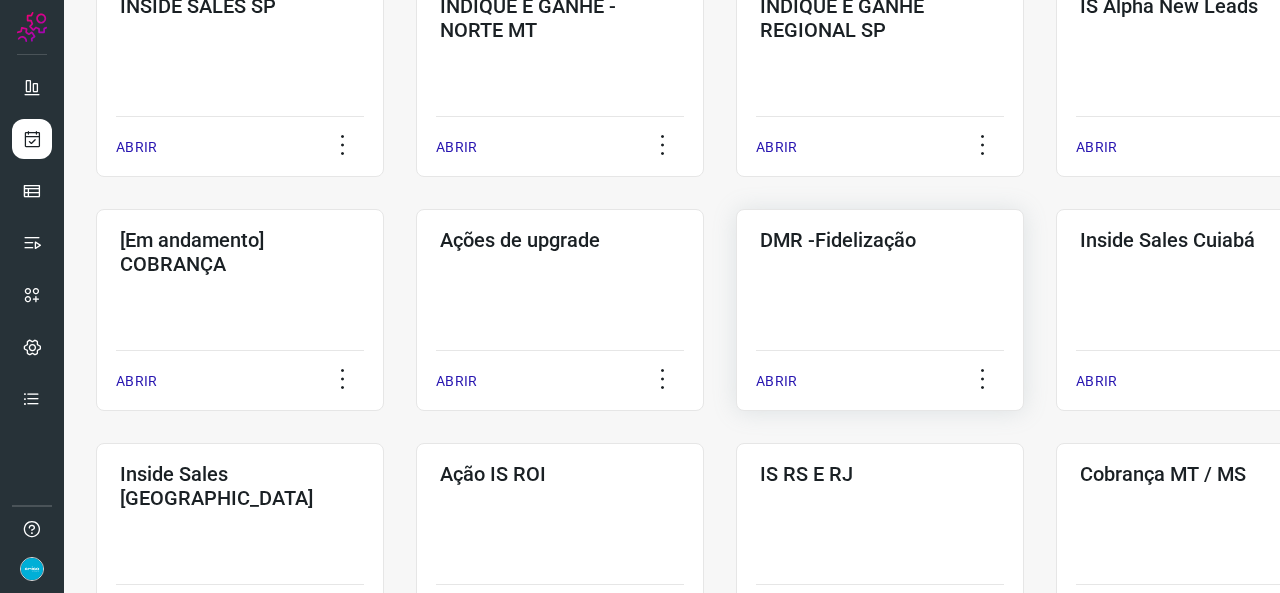 click on "ABRIR" at bounding box center (776, 381) 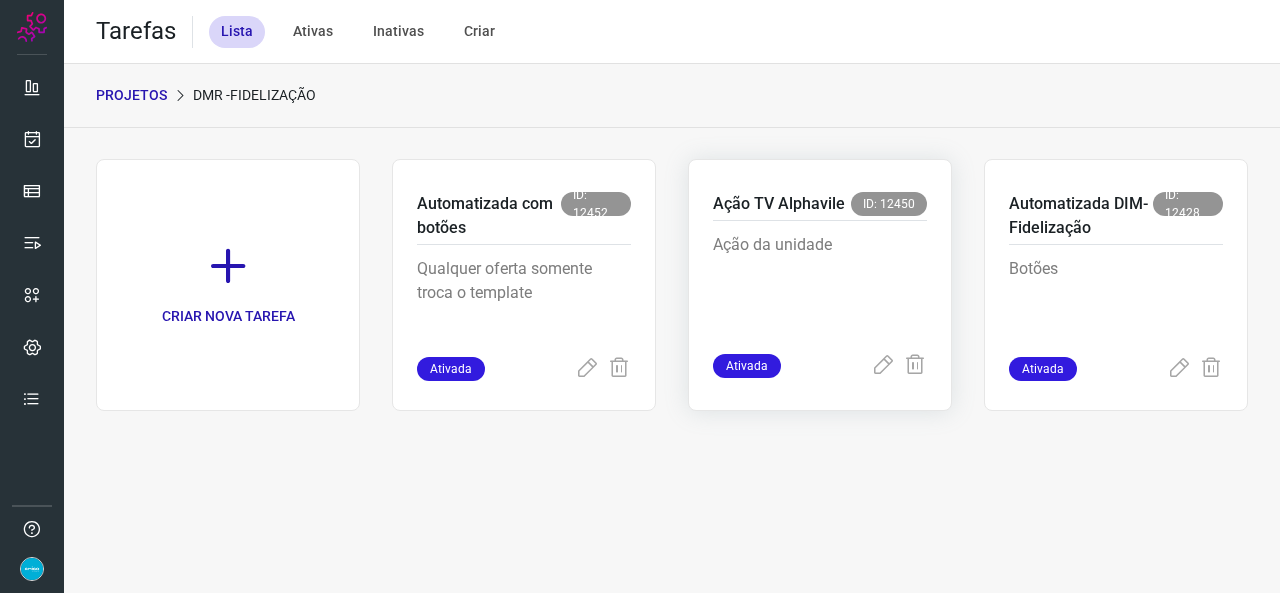 scroll, scrollTop: 0, scrollLeft: 0, axis: both 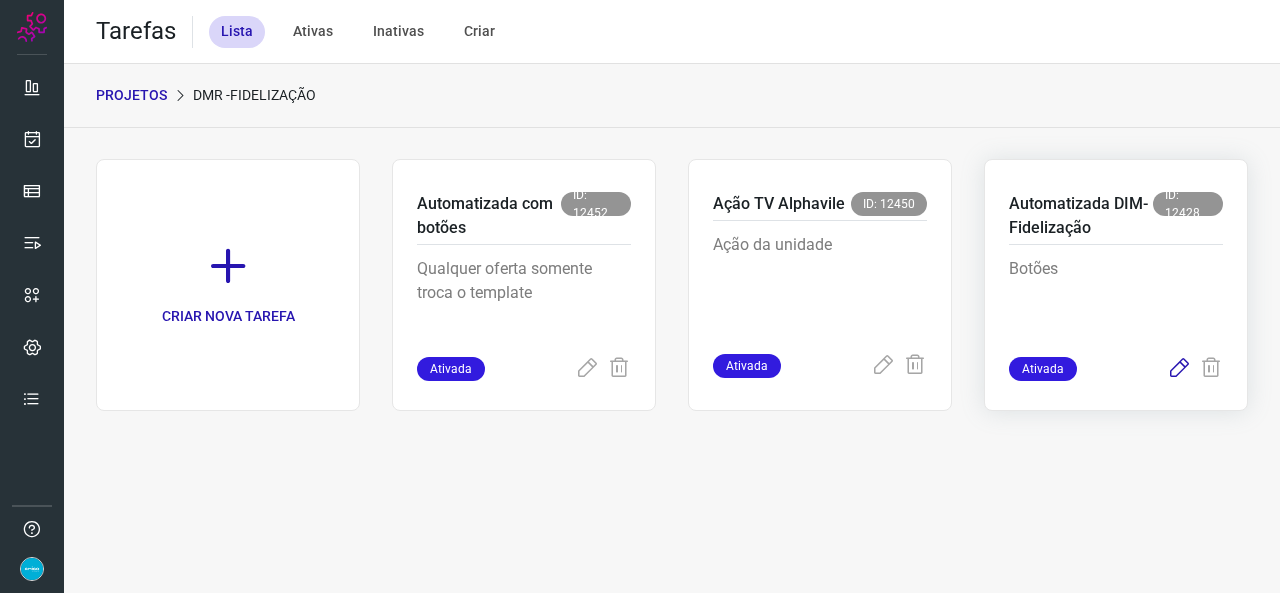 click at bounding box center (1179, 369) 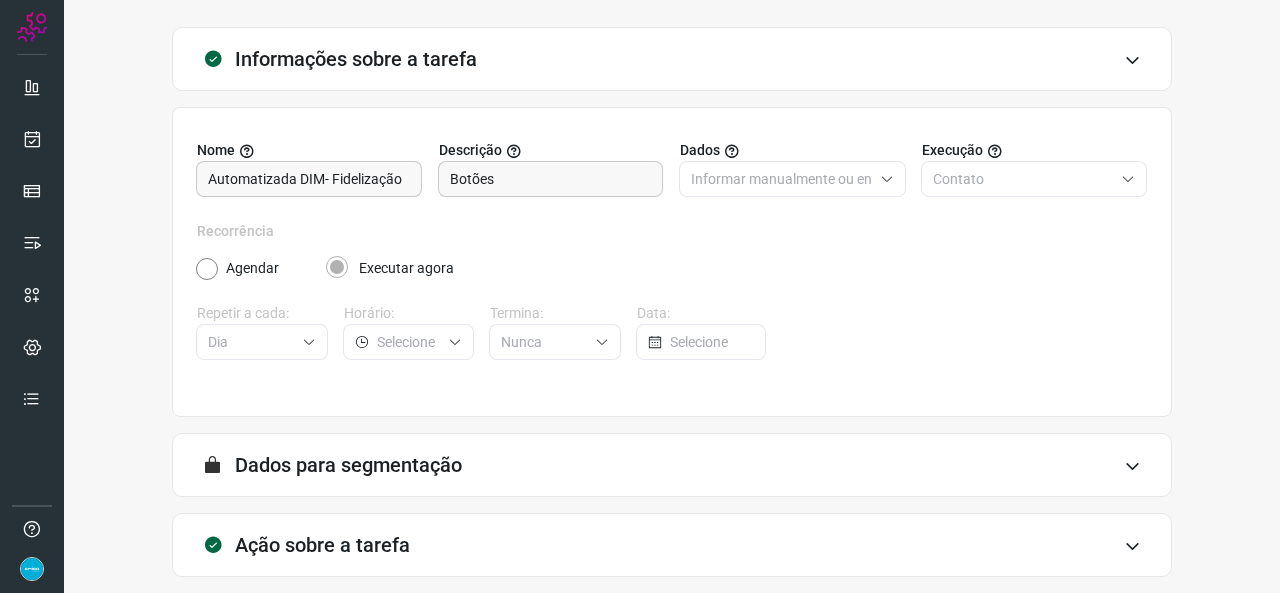 scroll, scrollTop: 187, scrollLeft: 0, axis: vertical 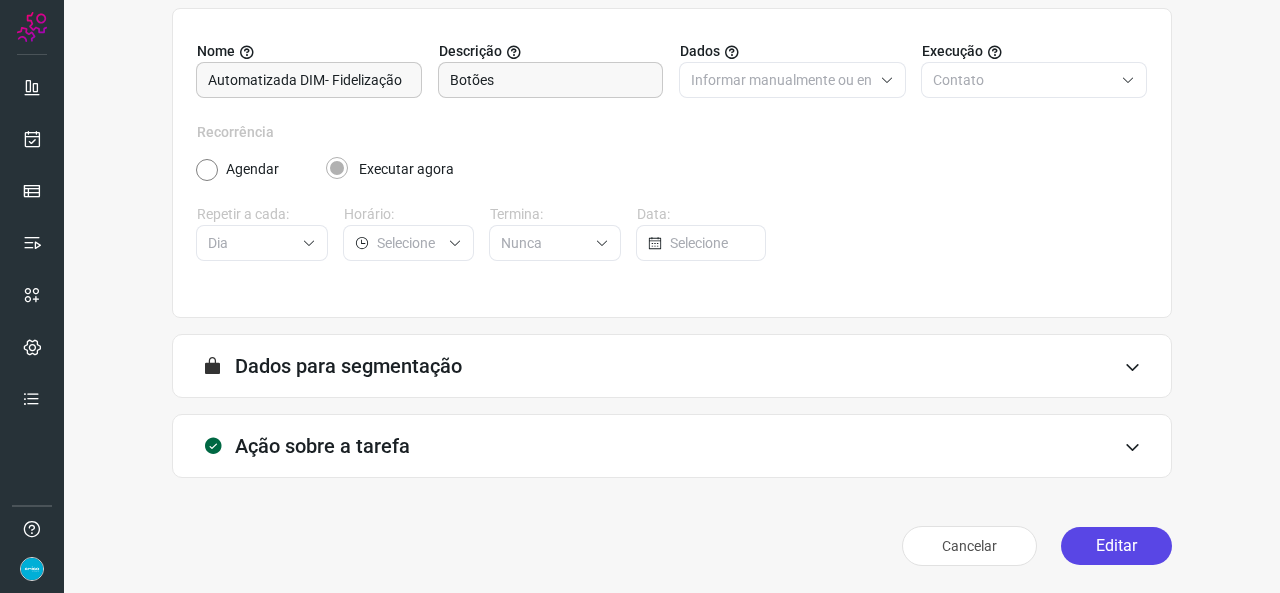 click on "Editar" at bounding box center [1116, 546] 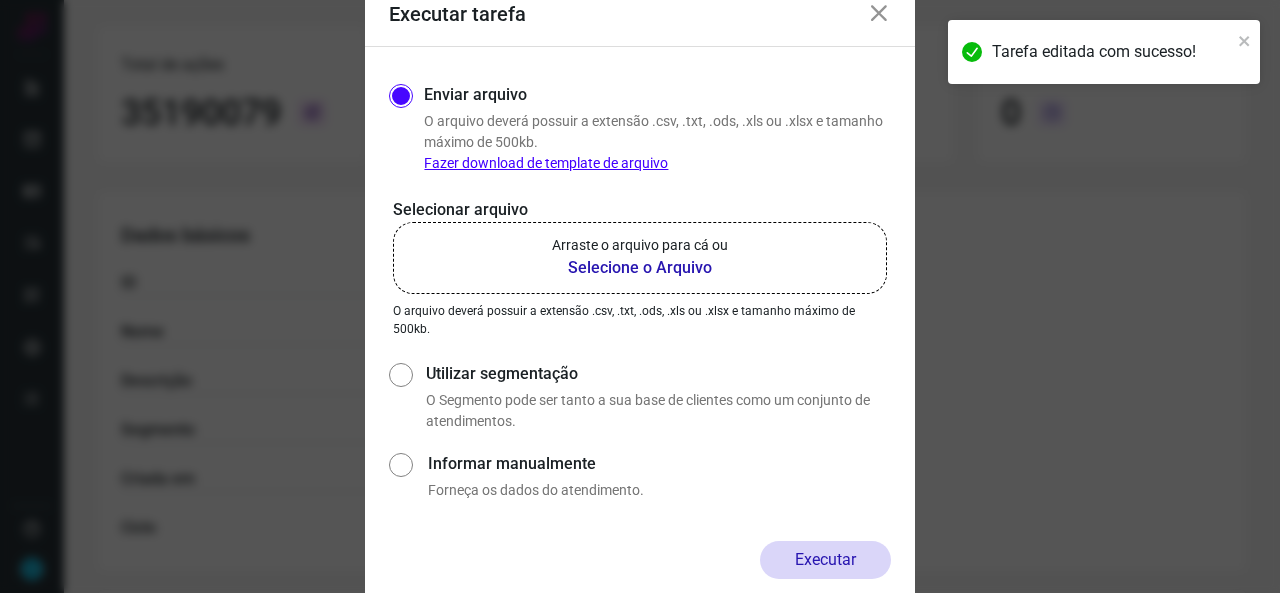 click on "Selecione o Arquivo" at bounding box center (640, 268) 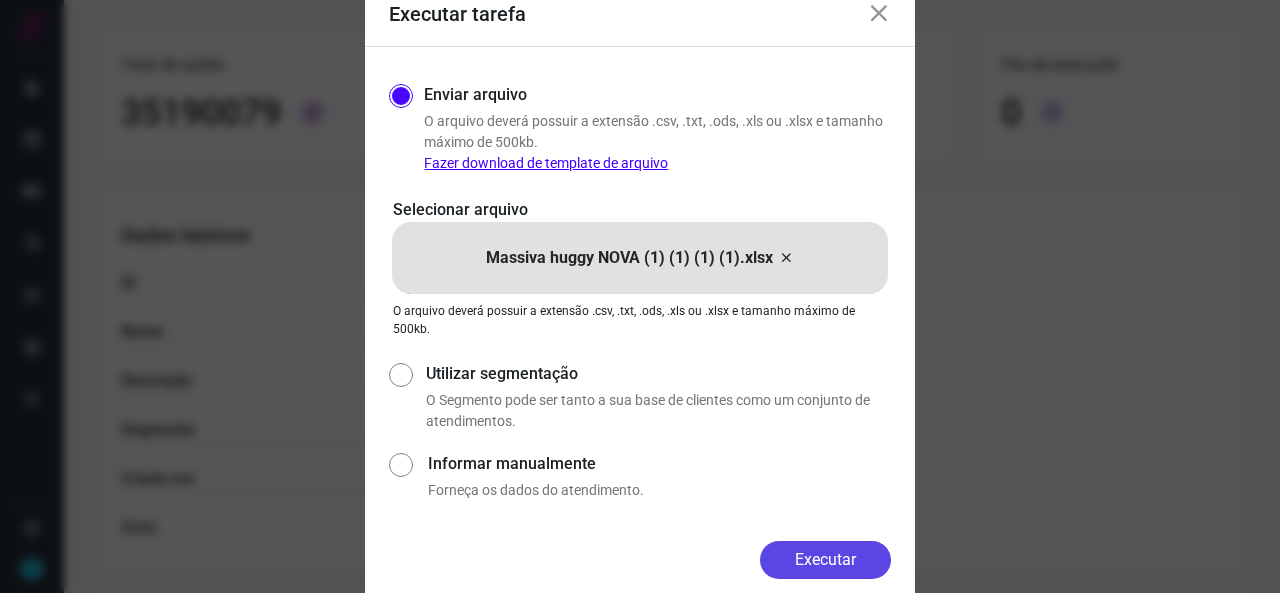 click on "Executar" at bounding box center [825, 560] 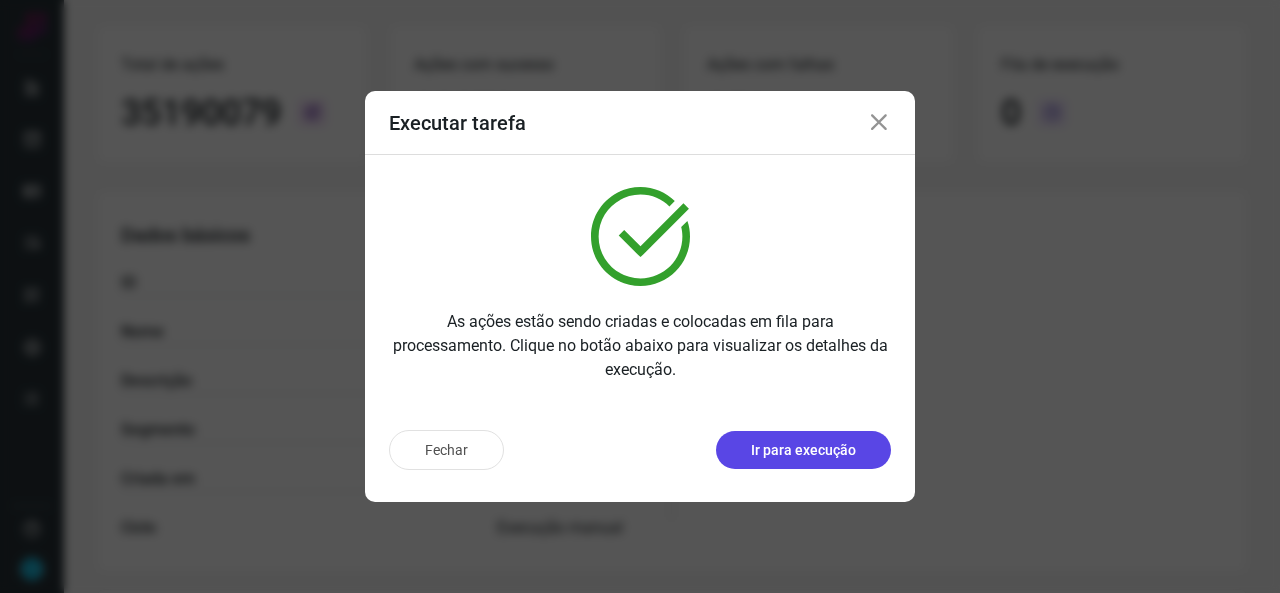 click on "Ir para execução" at bounding box center (803, 450) 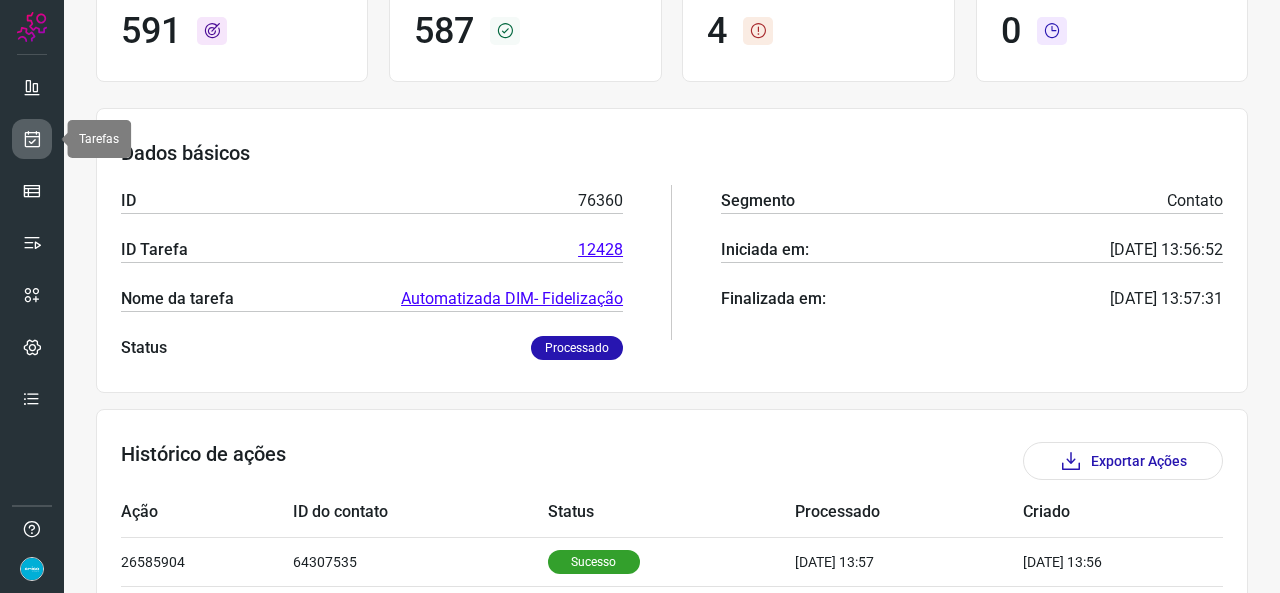 click at bounding box center [32, 139] 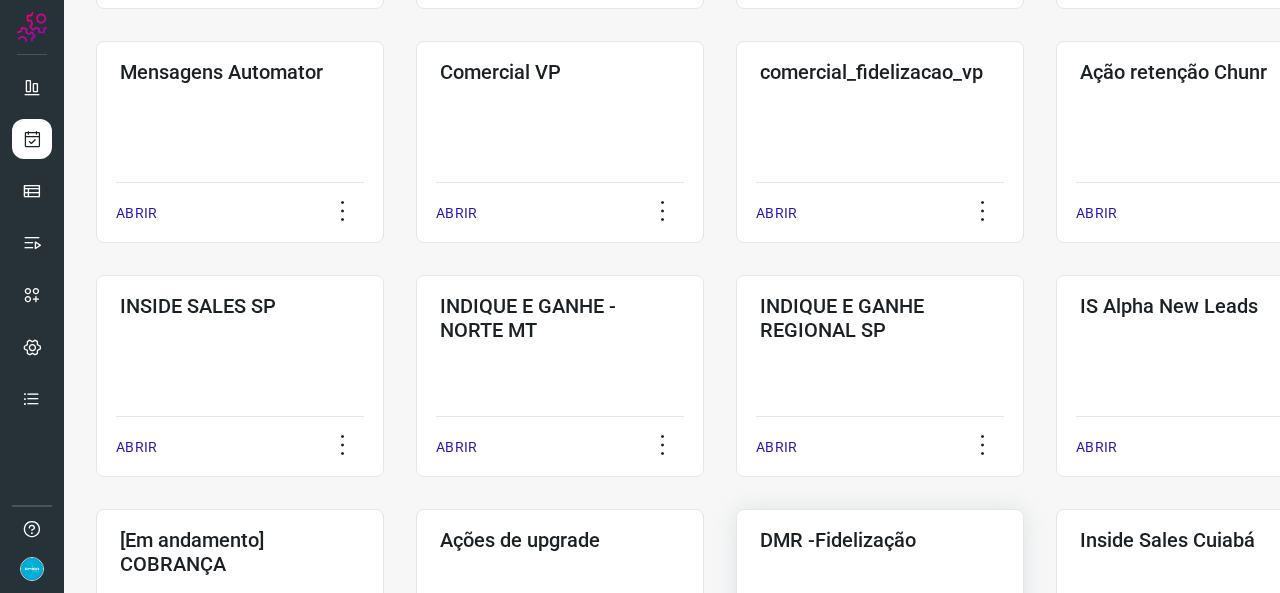 scroll, scrollTop: 552, scrollLeft: 0, axis: vertical 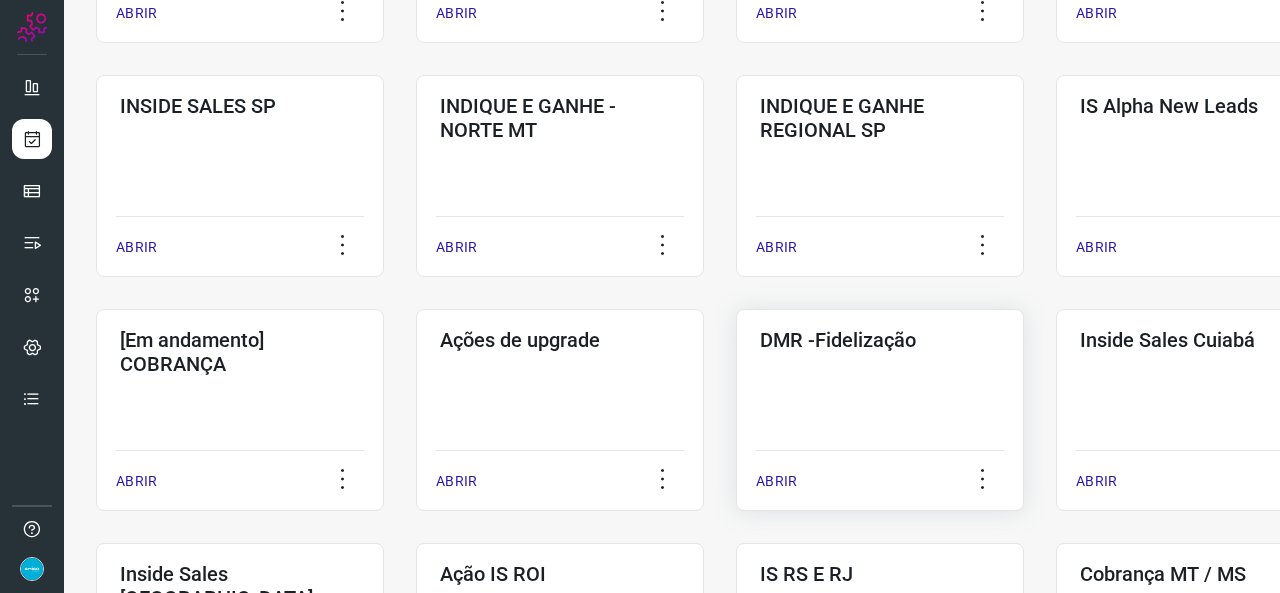 click on "ABRIR" at bounding box center [776, 481] 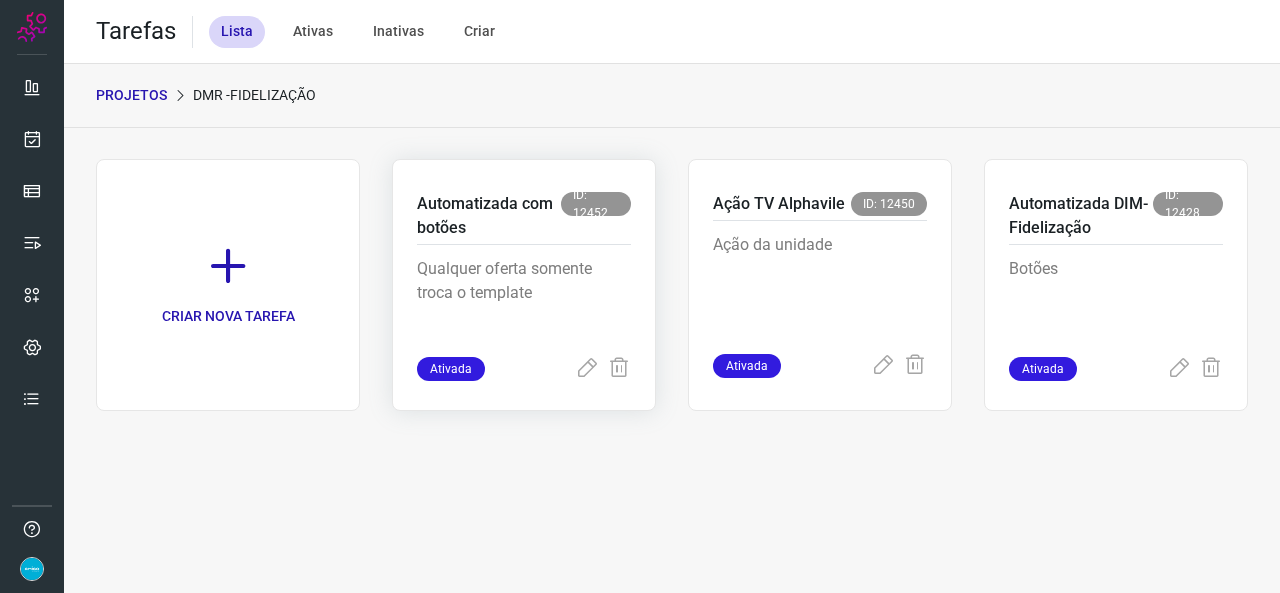 scroll, scrollTop: 0, scrollLeft: 0, axis: both 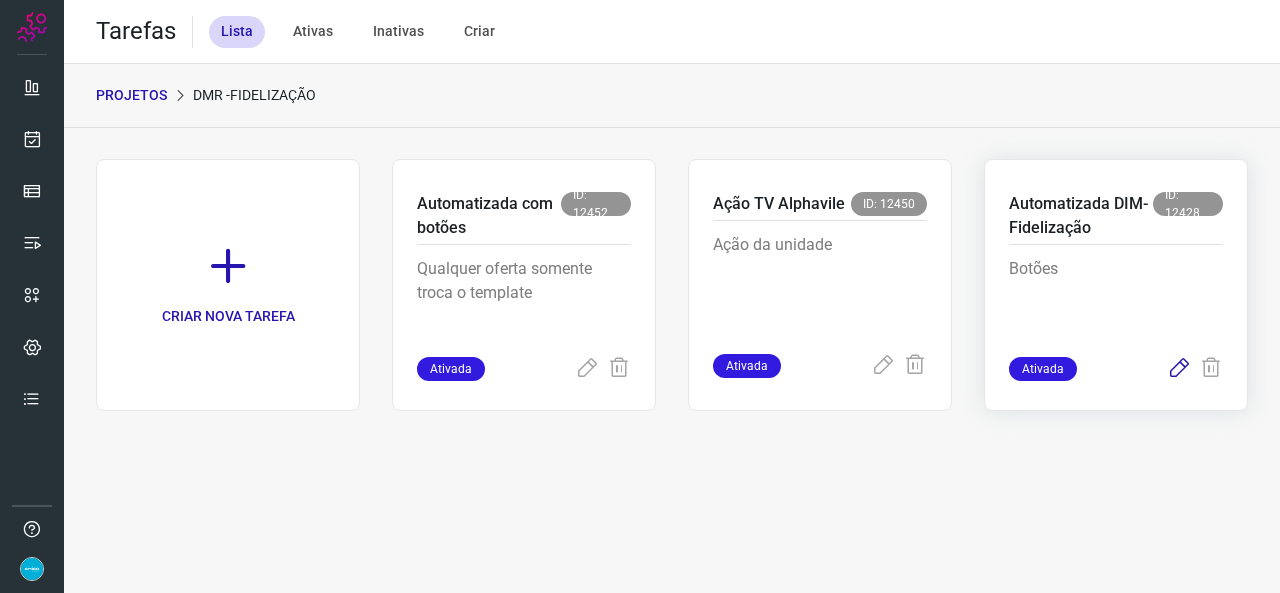 click at bounding box center [1179, 369] 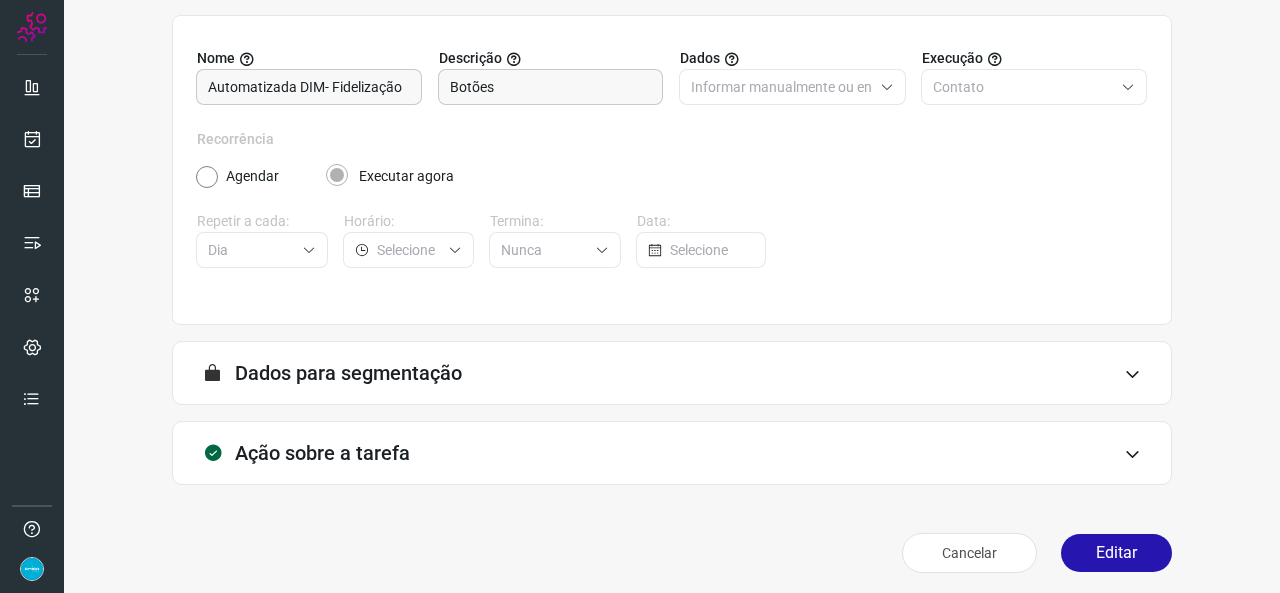 scroll, scrollTop: 187, scrollLeft: 0, axis: vertical 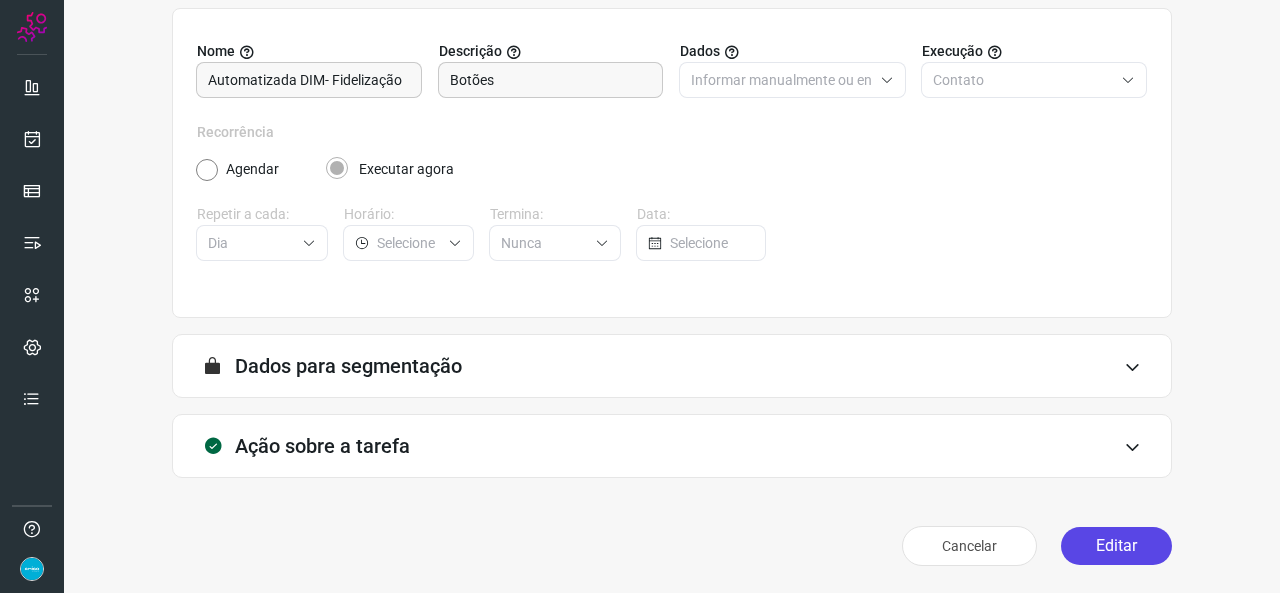 click on "Editar" at bounding box center (1116, 546) 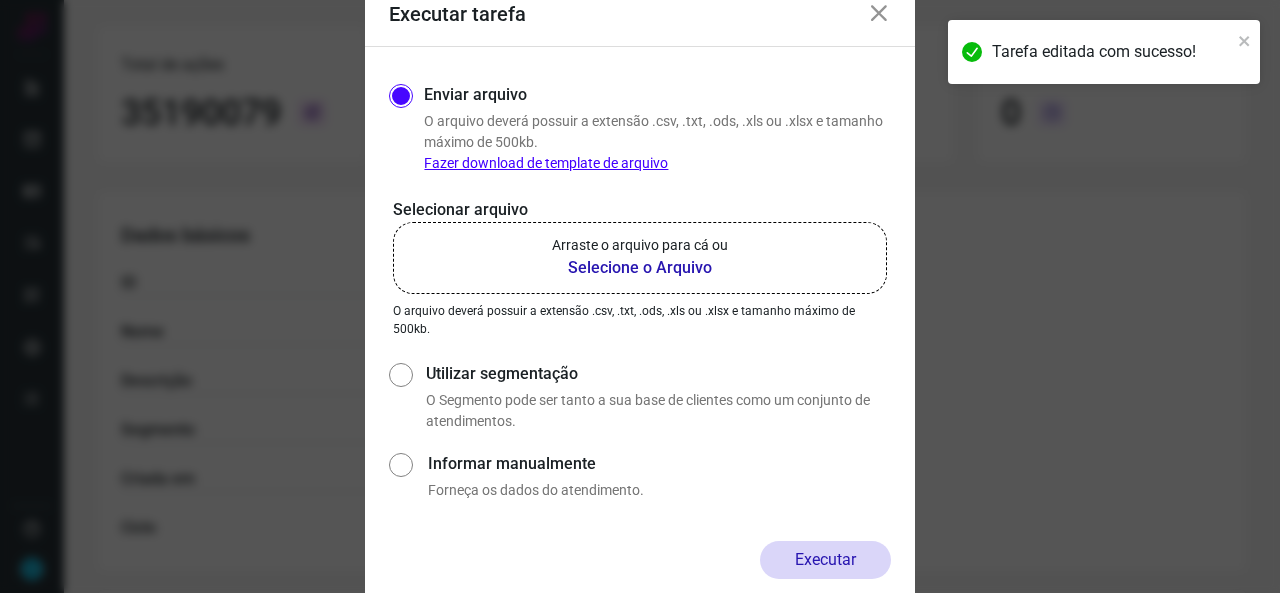 click on "Selecione o Arquivo" at bounding box center [640, 268] 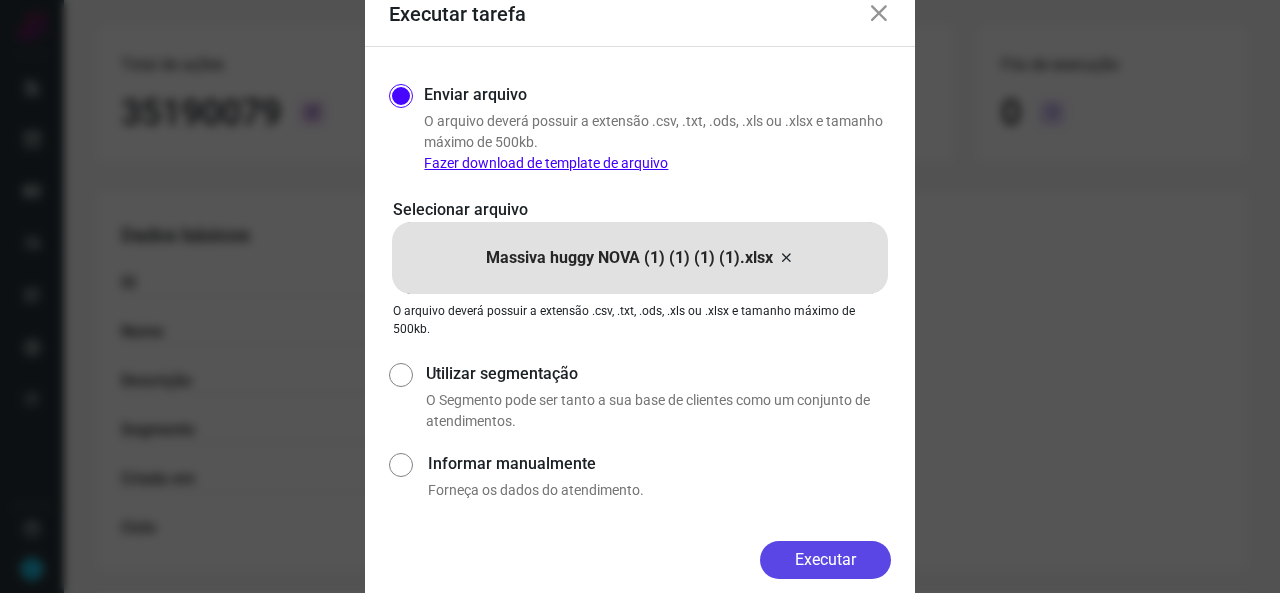 click on "Executar" at bounding box center (825, 560) 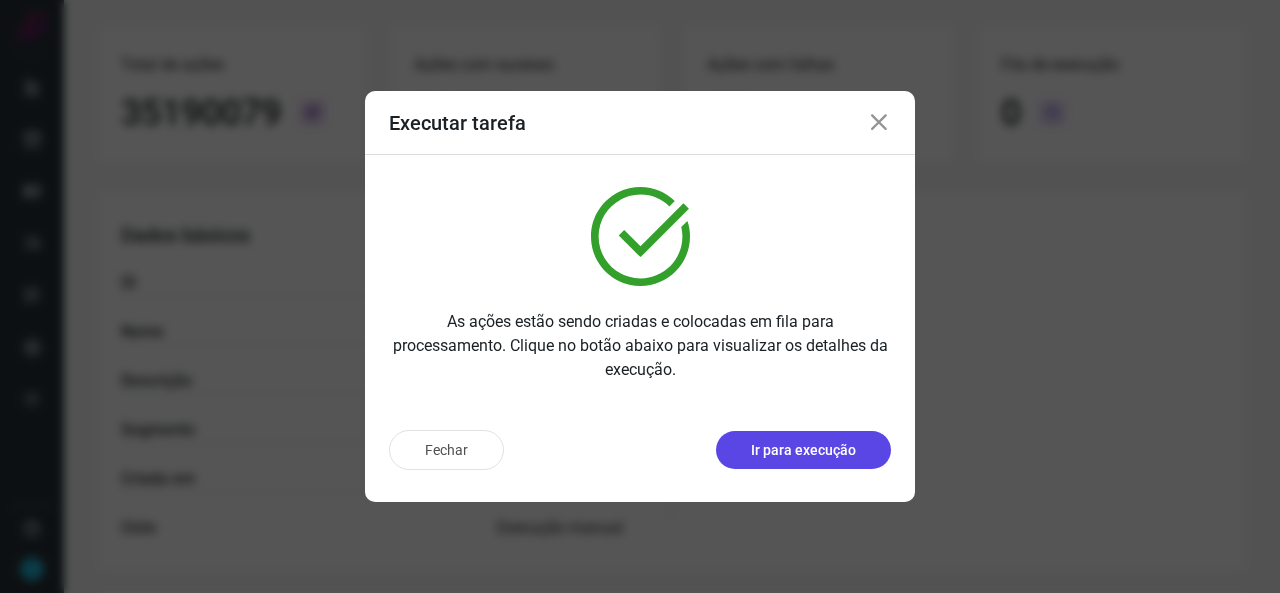 click on "Ir para execução" at bounding box center (803, 450) 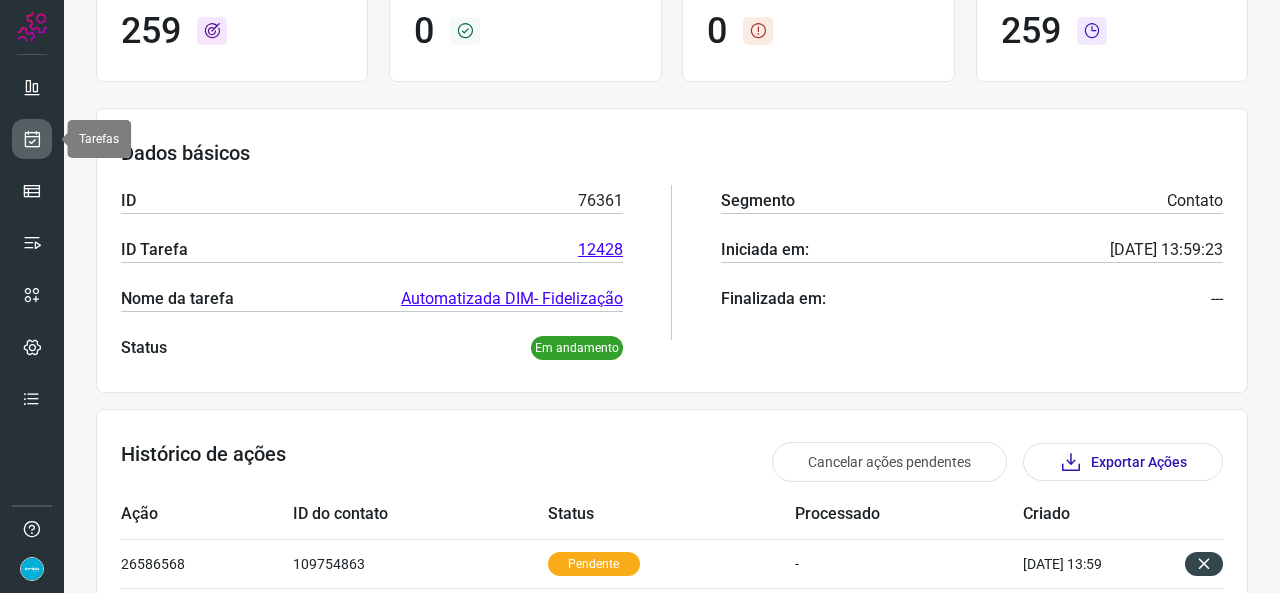 click at bounding box center (32, 139) 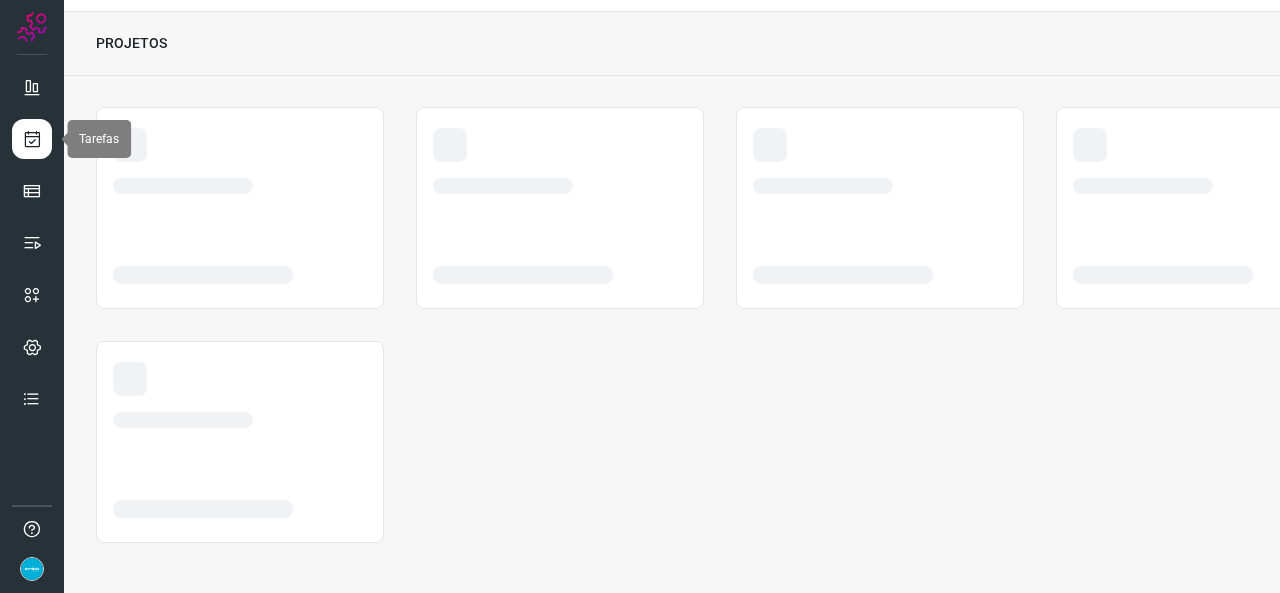 scroll, scrollTop: 52, scrollLeft: 0, axis: vertical 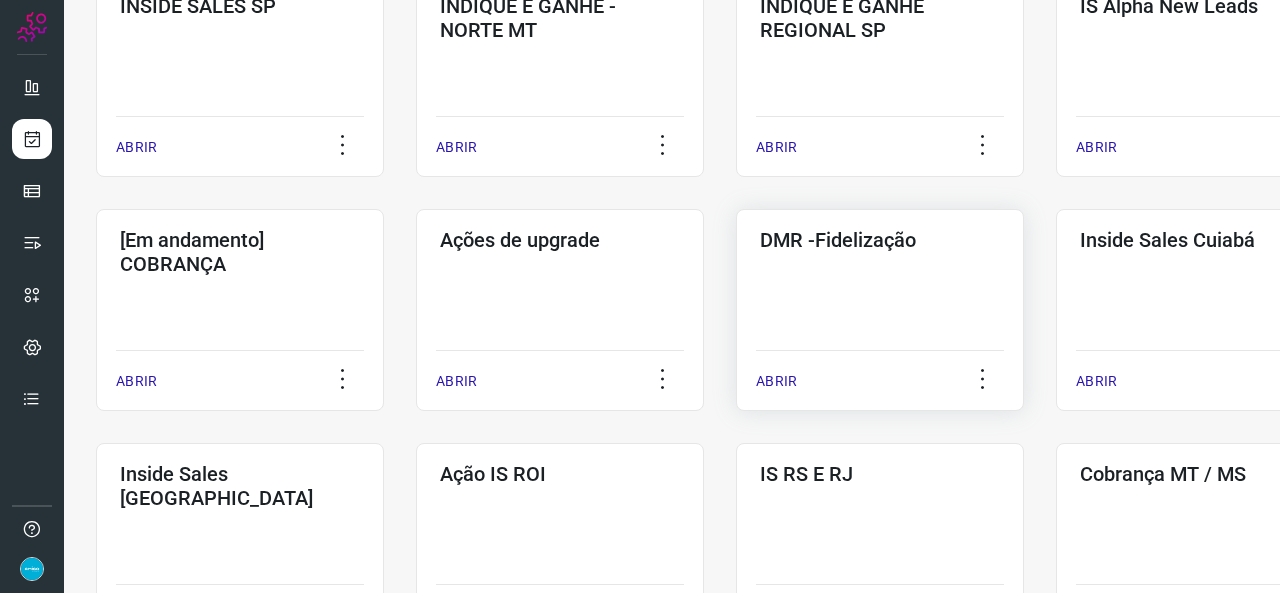 click on "ABRIR" at bounding box center (776, 381) 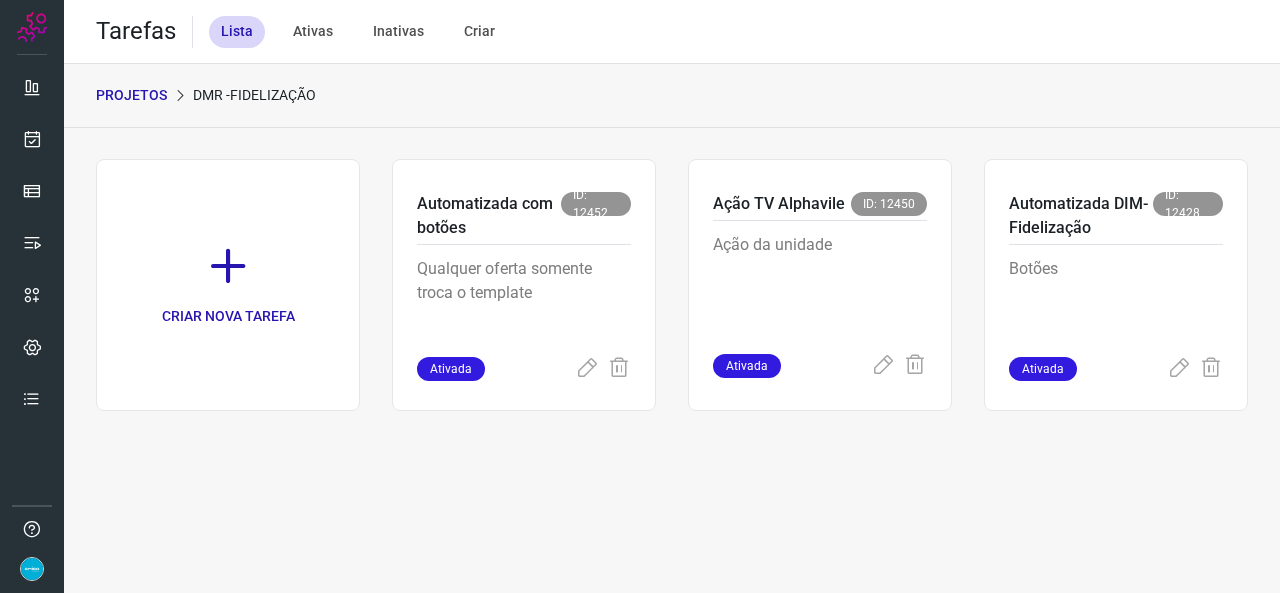 scroll, scrollTop: 0, scrollLeft: 0, axis: both 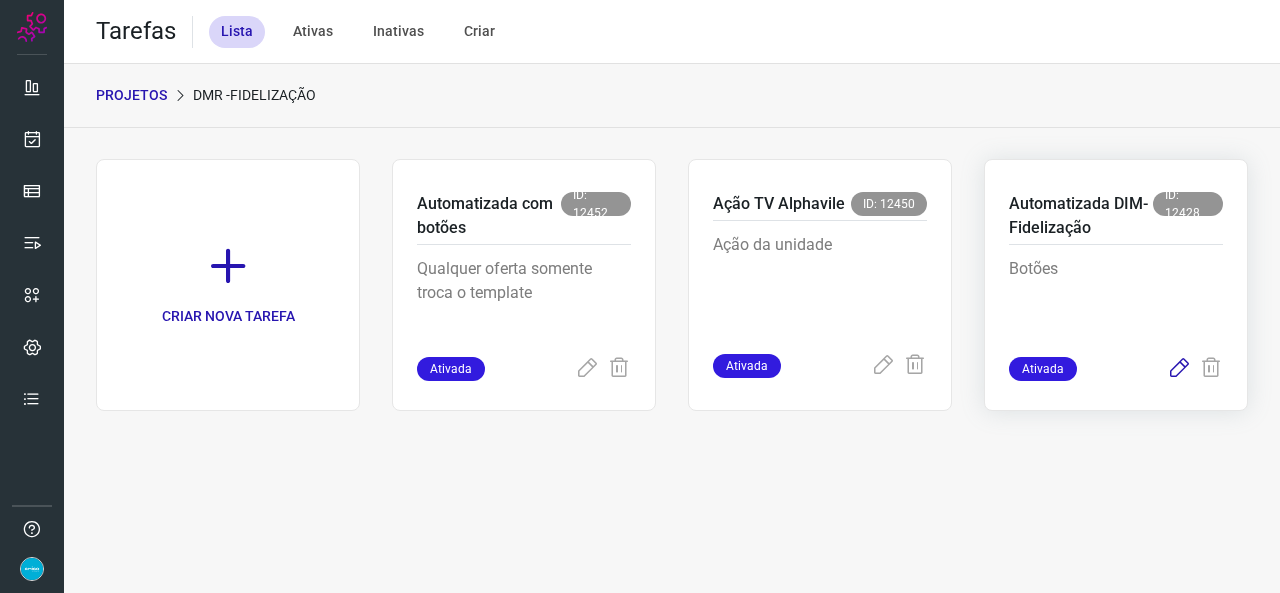 click at bounding box center (1179, 369) 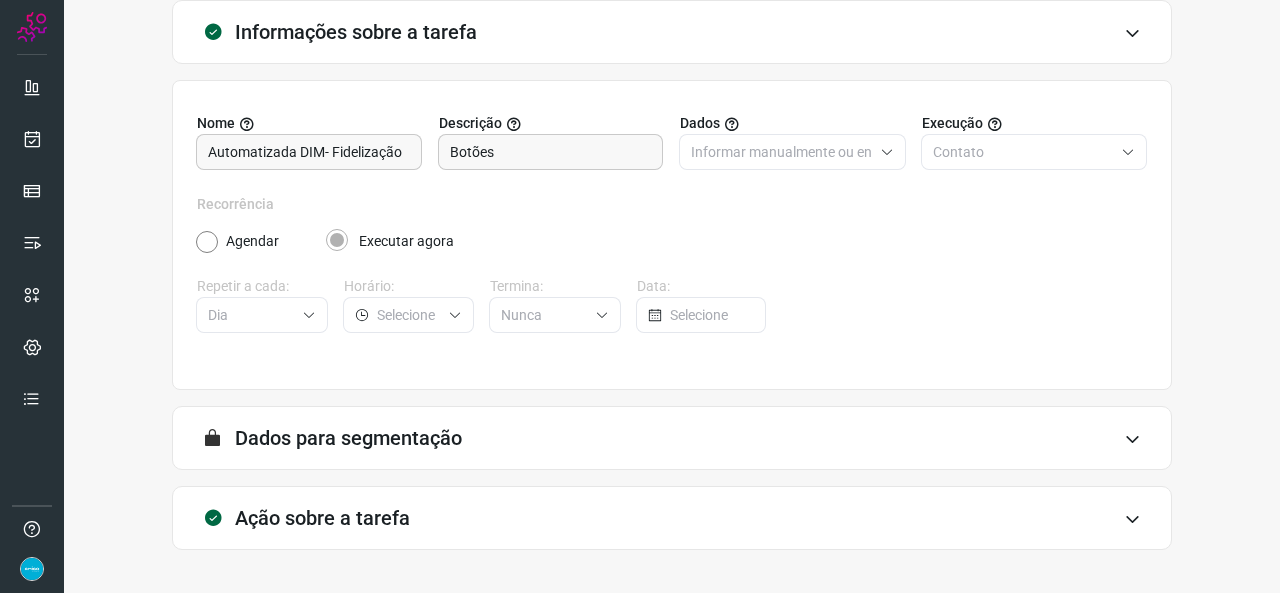 scroll, scrollTop: 187, scrollLeft: 0, axis: vertical 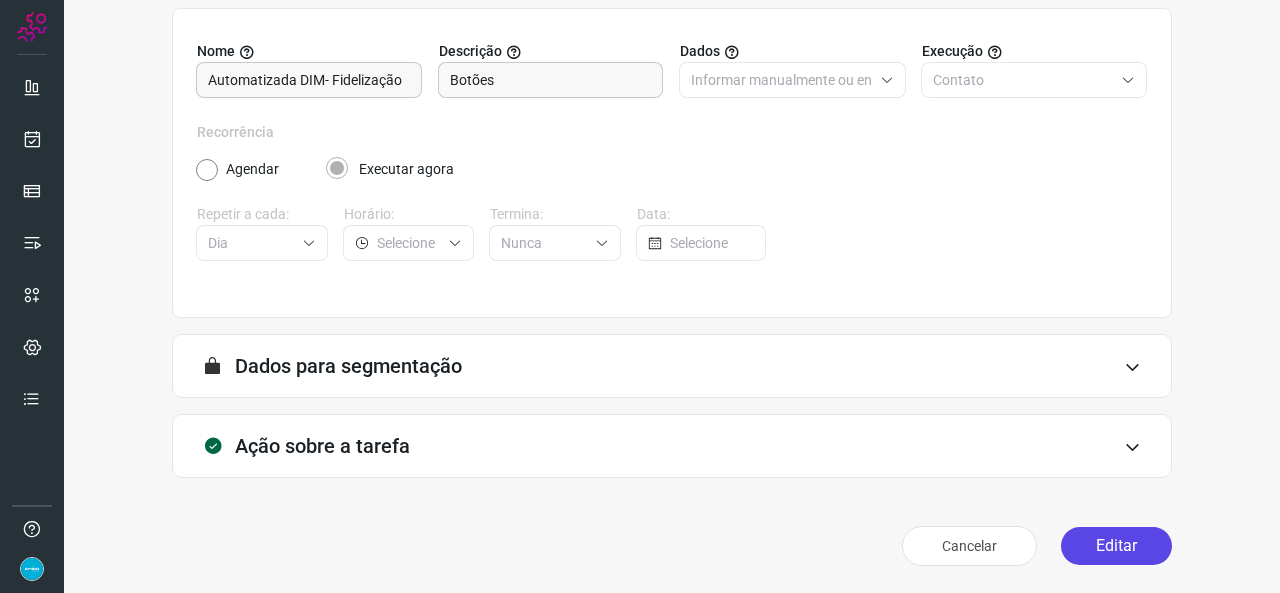 click on "Editar" at bounding box center (1116, 546) 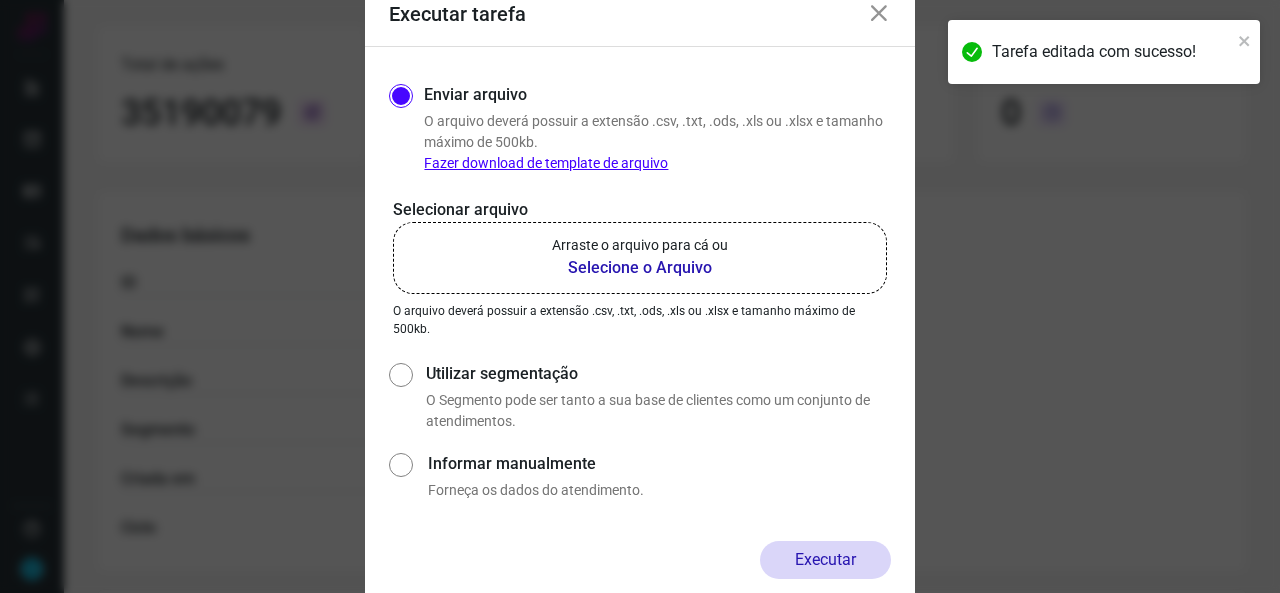 click on "Selecione o Arquivo" at bounding box center (640, 268) 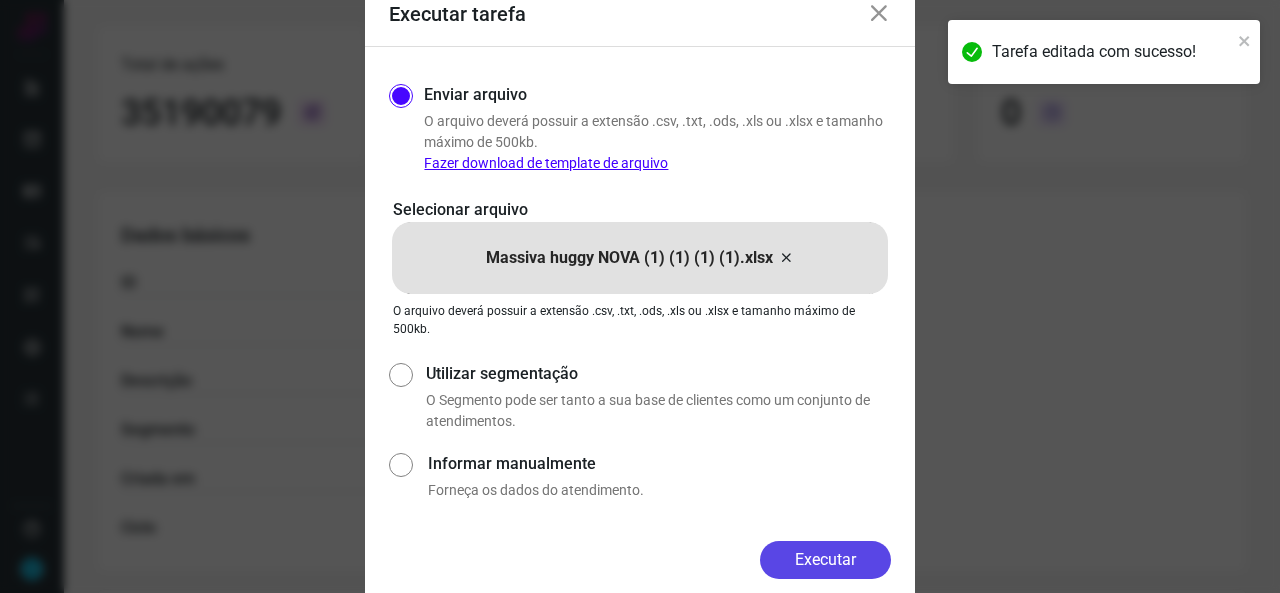 click on "Executar" at bounding box center (825, 560) 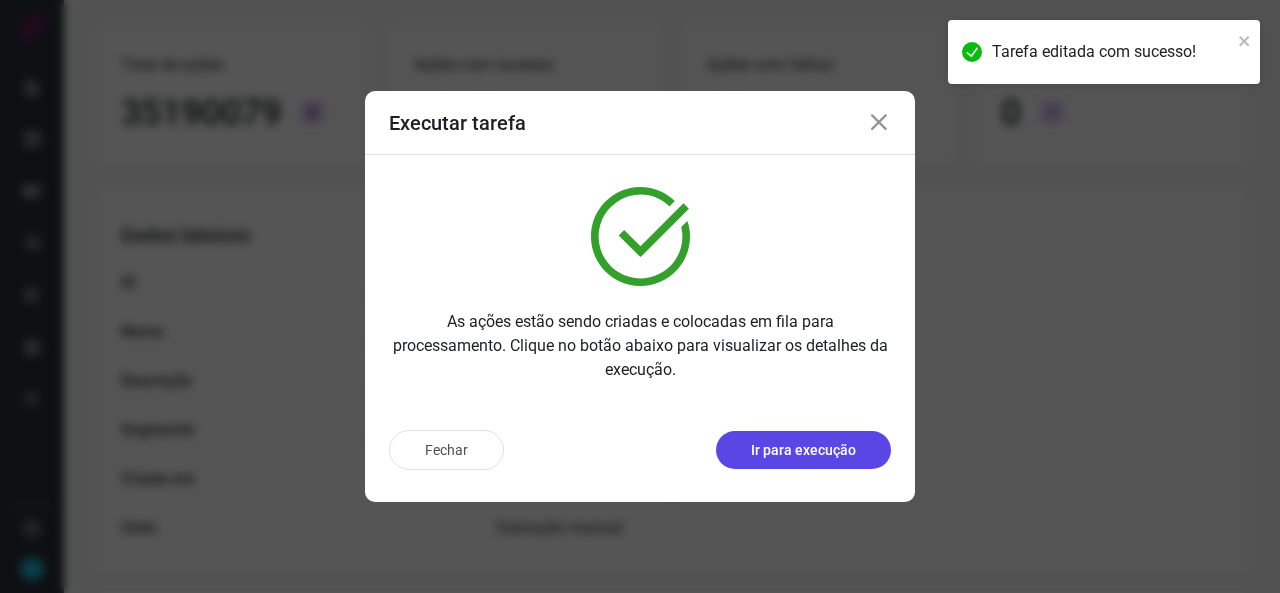 click on "Ir para execução" at bounding box center [803, 450] 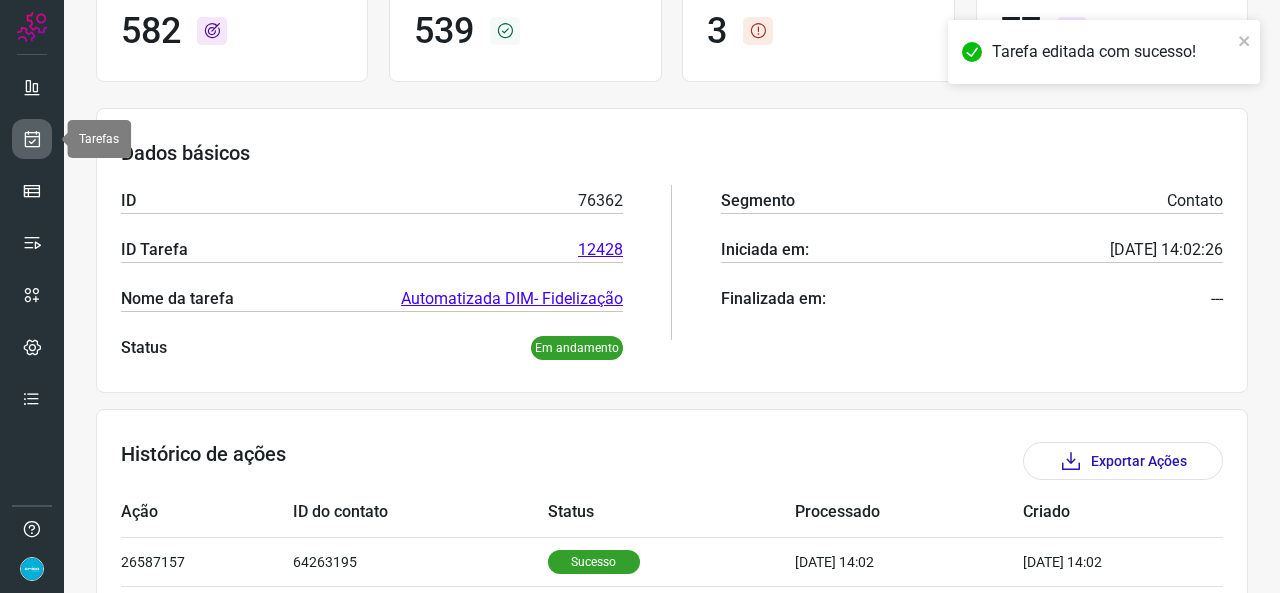 click at bounding box center (32, 139) 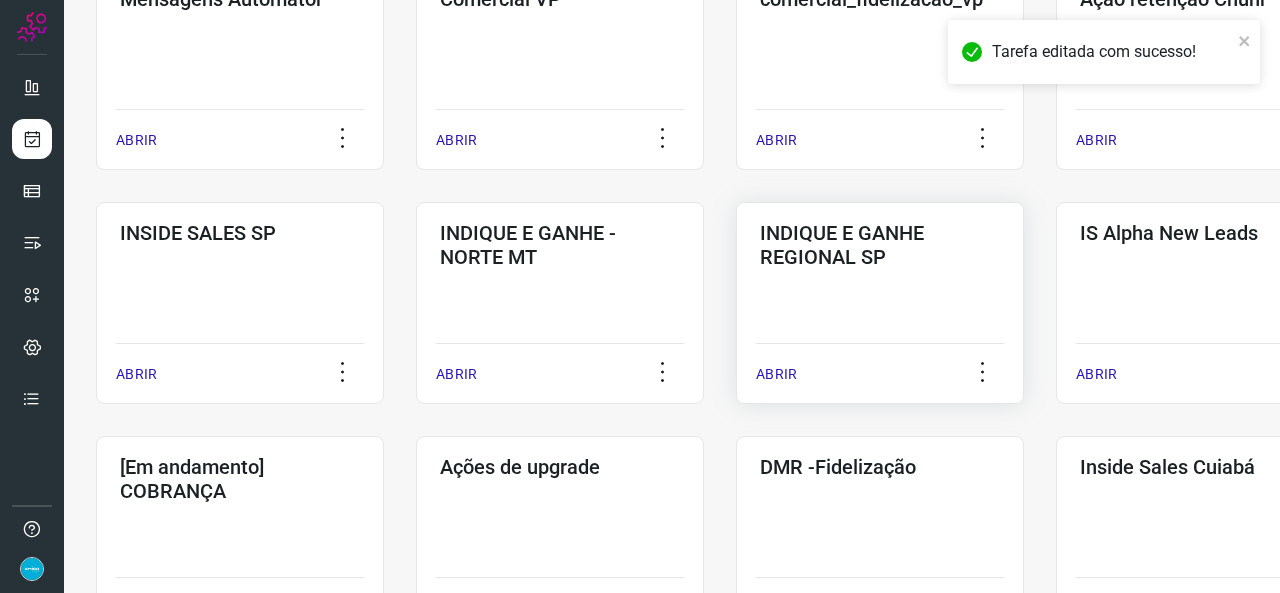 scroll, scrollTop: 552, scrollLeft: 0, axis: vertical 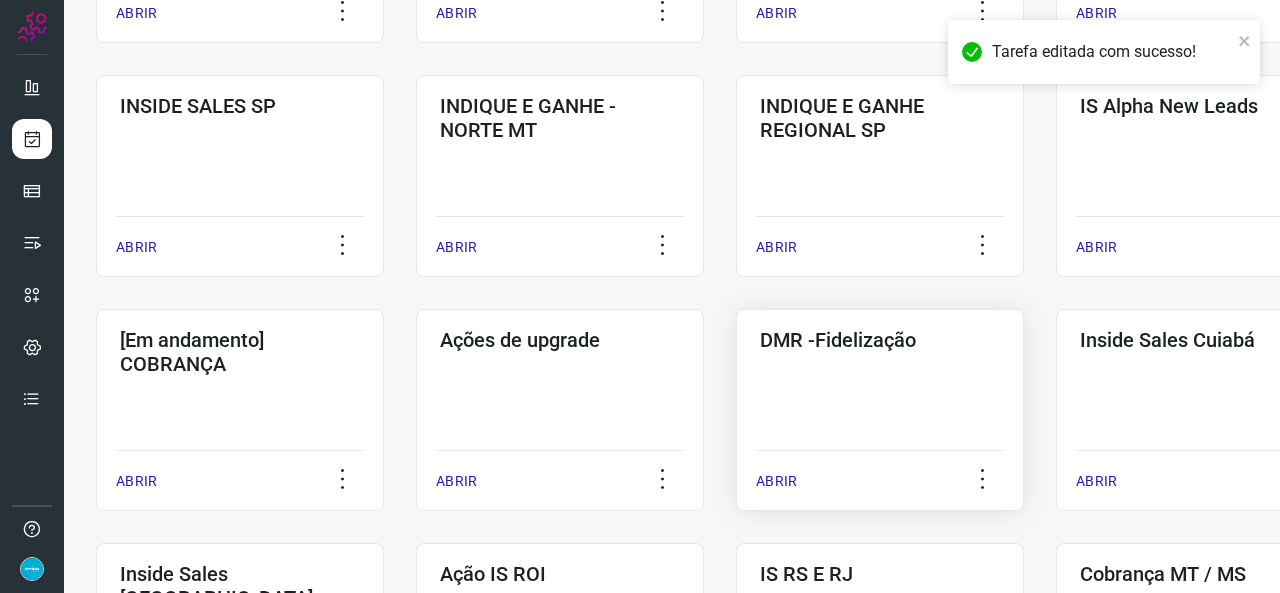 click on "ABRIR" at bounding box center (776, 481) 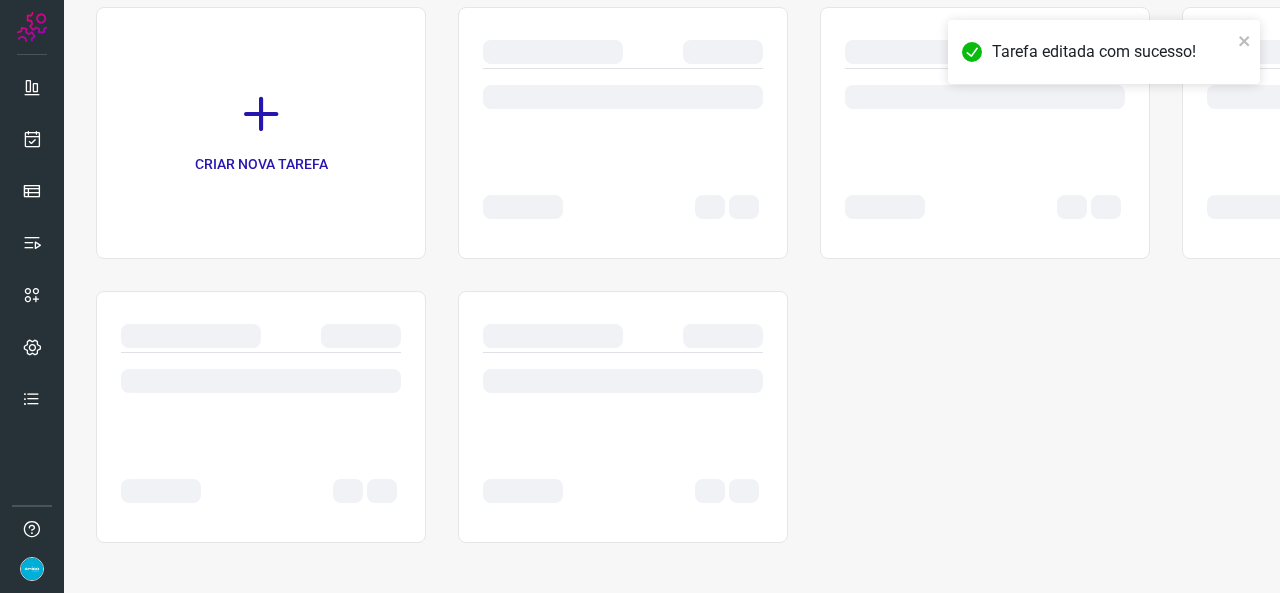scroll, scrollTop: 0, scrollLeft: 0, axis: both 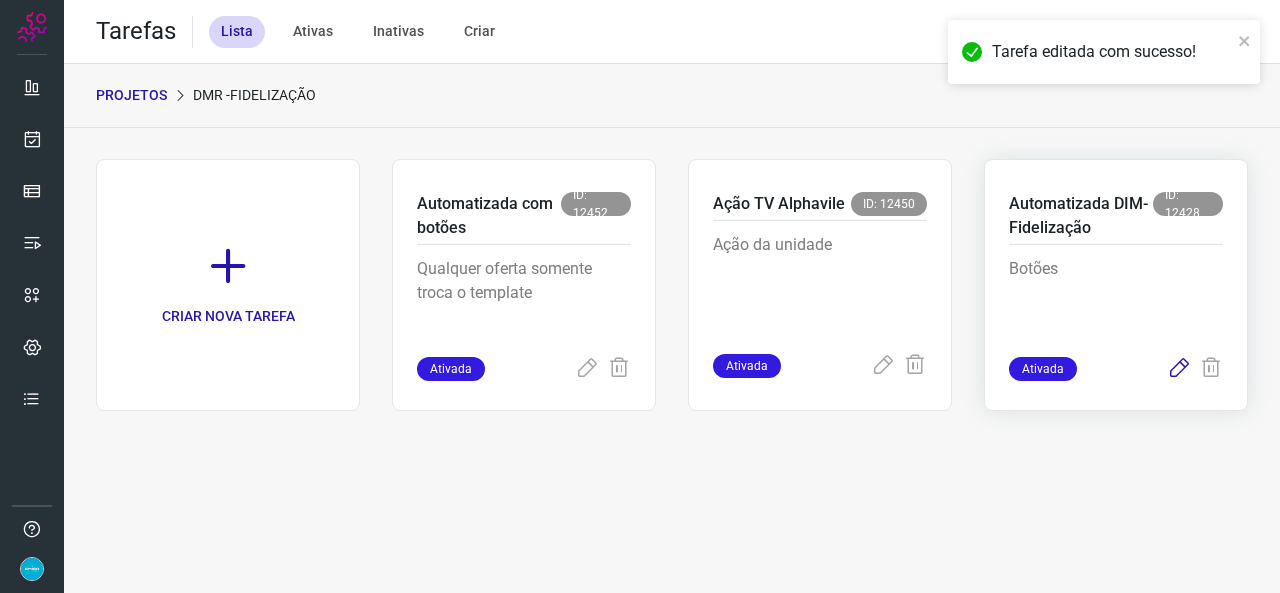 click at bounding box center [1179, 369] 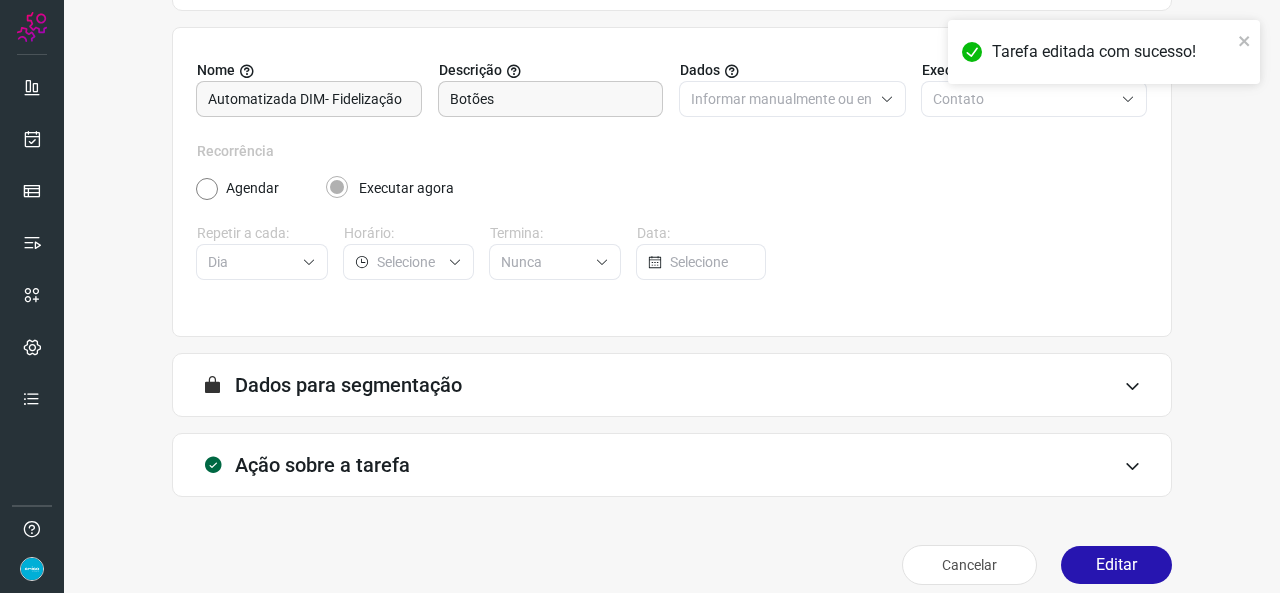 scroll, scrollTop: 187, scrollLeft: 0, axis: vertical 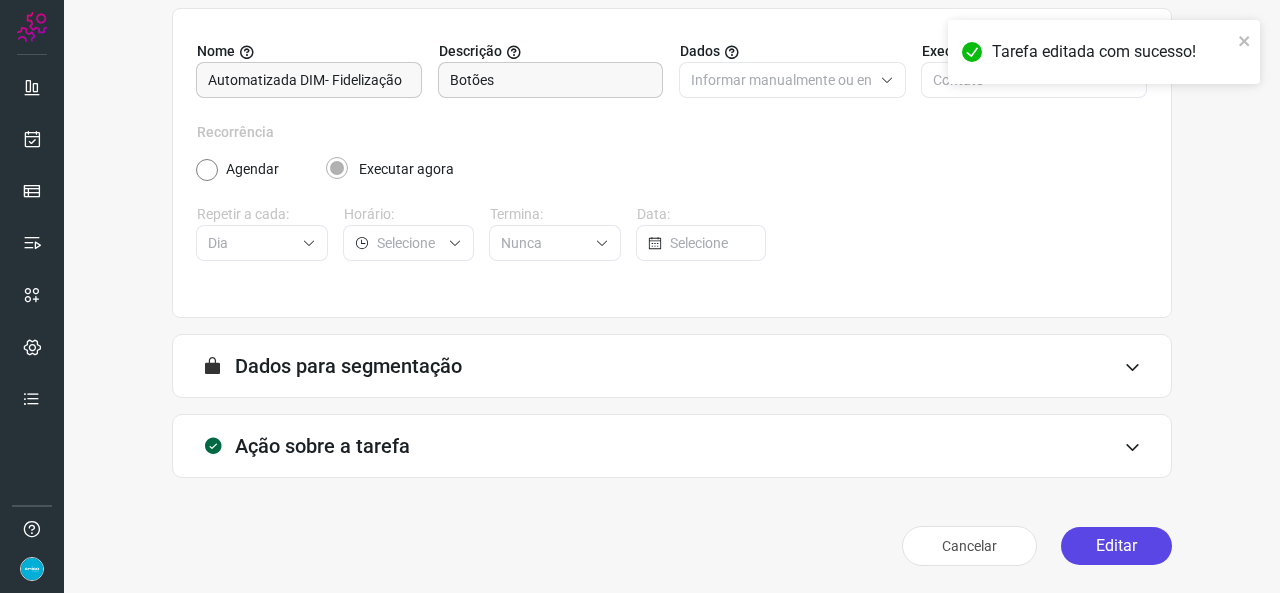 click on "Editar" at bounding box center [1116, 546] 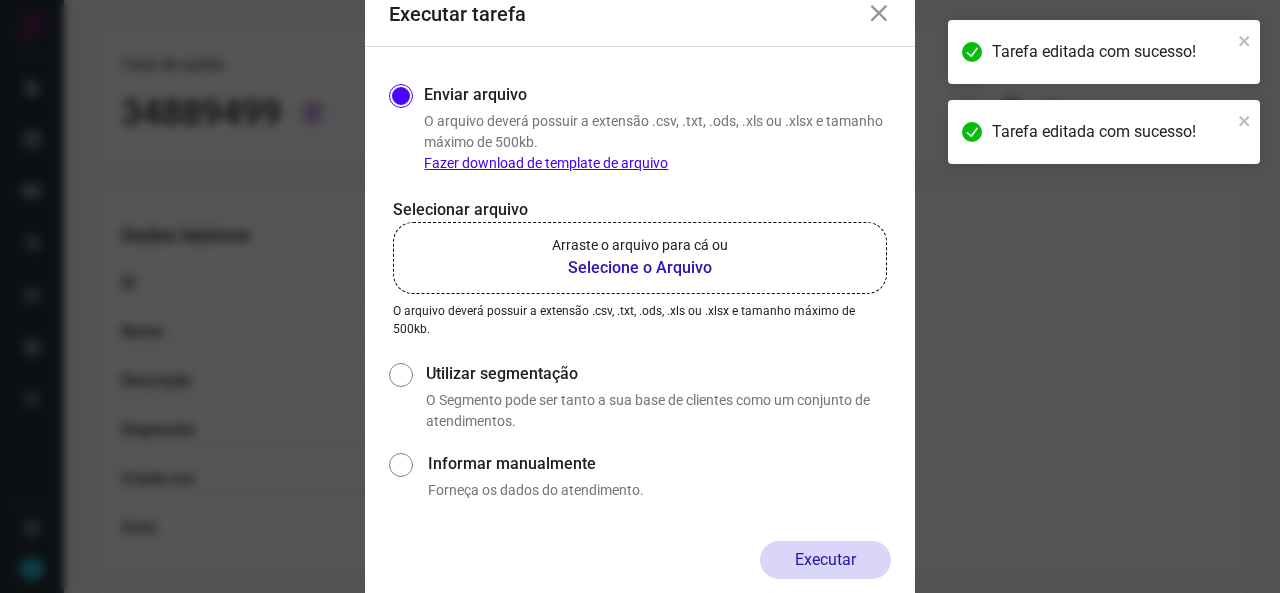 click on "Selecione o Arquivo" at bounding box center (640, 268) 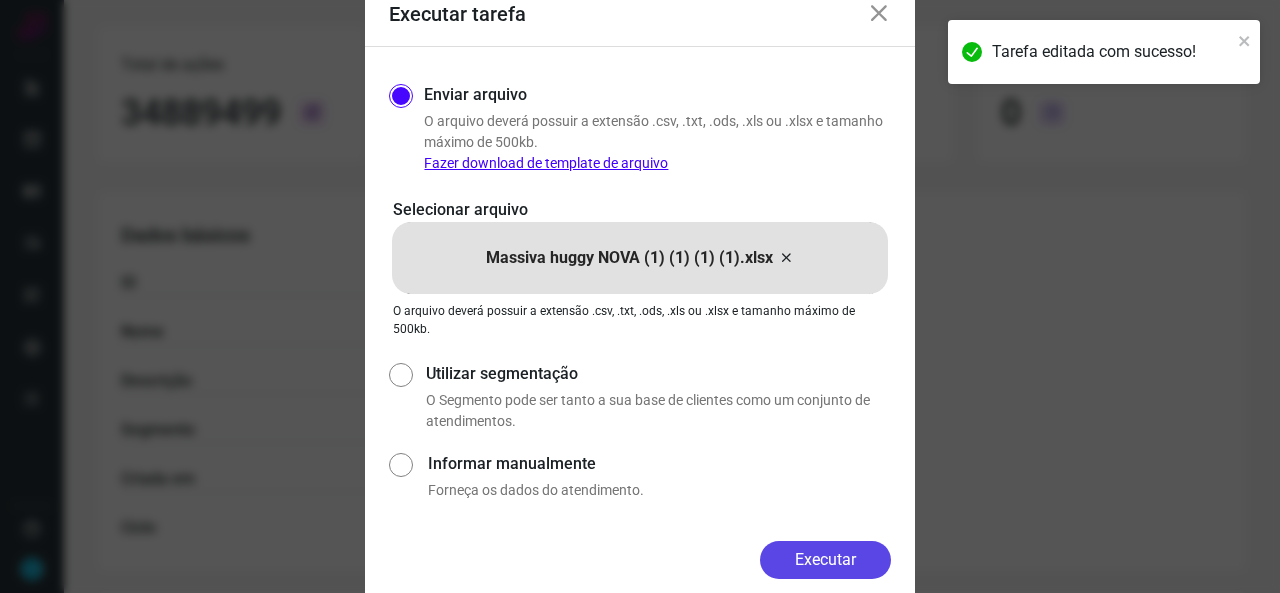 click on "Executar" at bounding box center (825, 560) 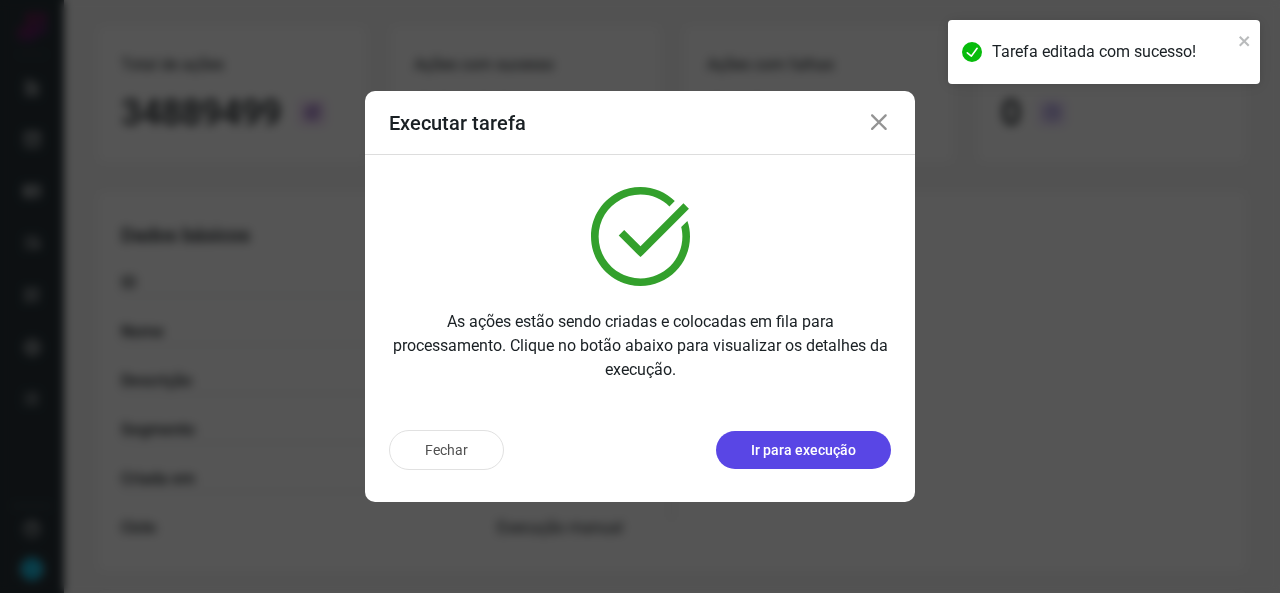 click on "Ir para execução" at bounding box center [803, 450] 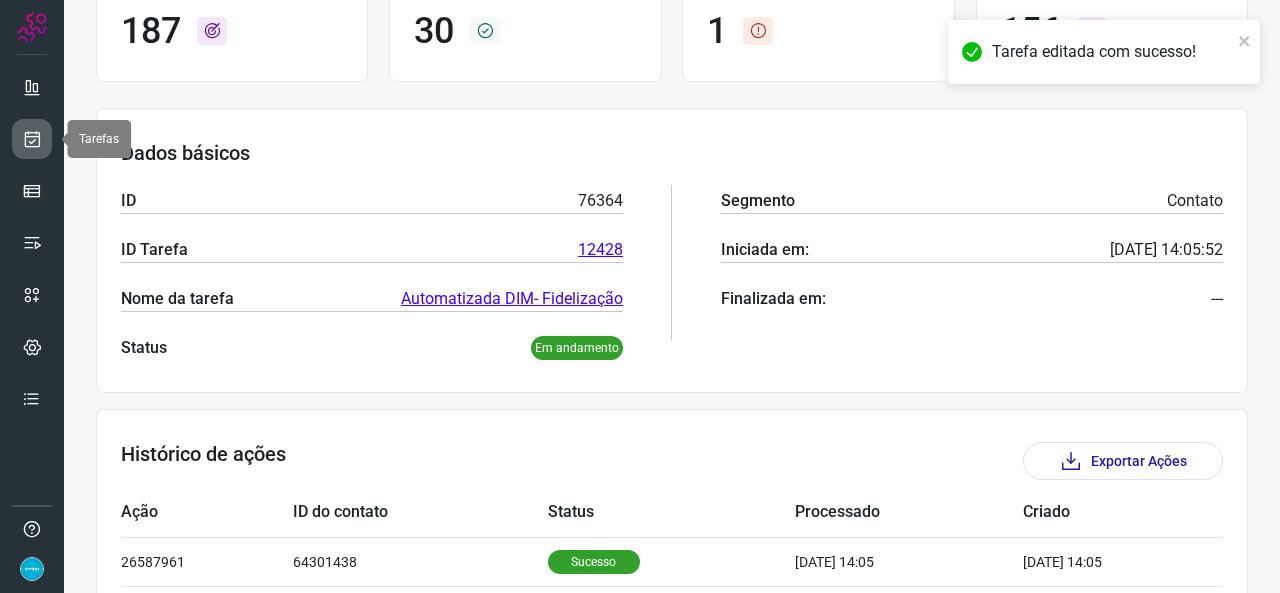 click at bounding box center [32, 139] 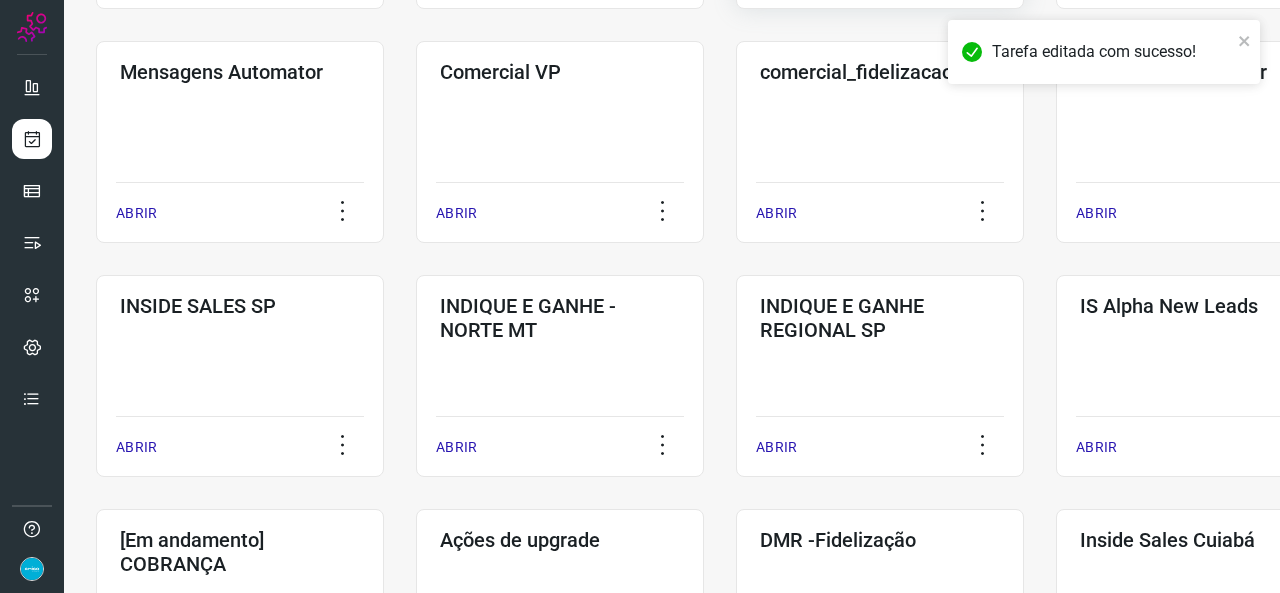 scroll, scrollTop: 552, scrollLeft: 0, axis: vertical 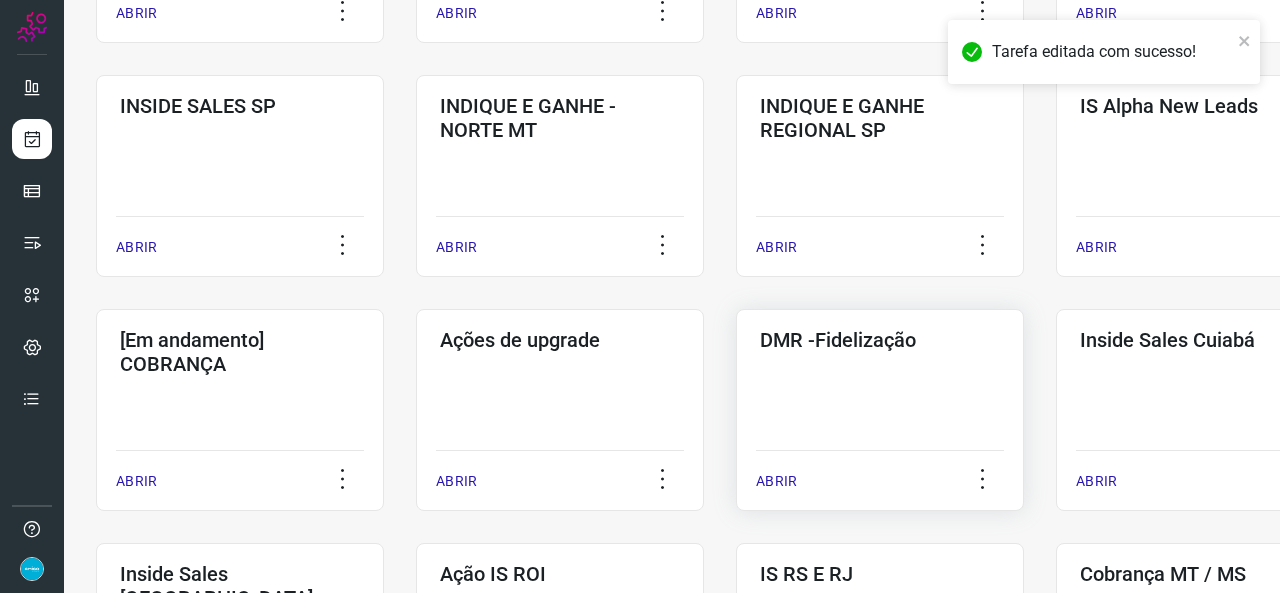click on "ABRIR" at bounding box center (776, 481) 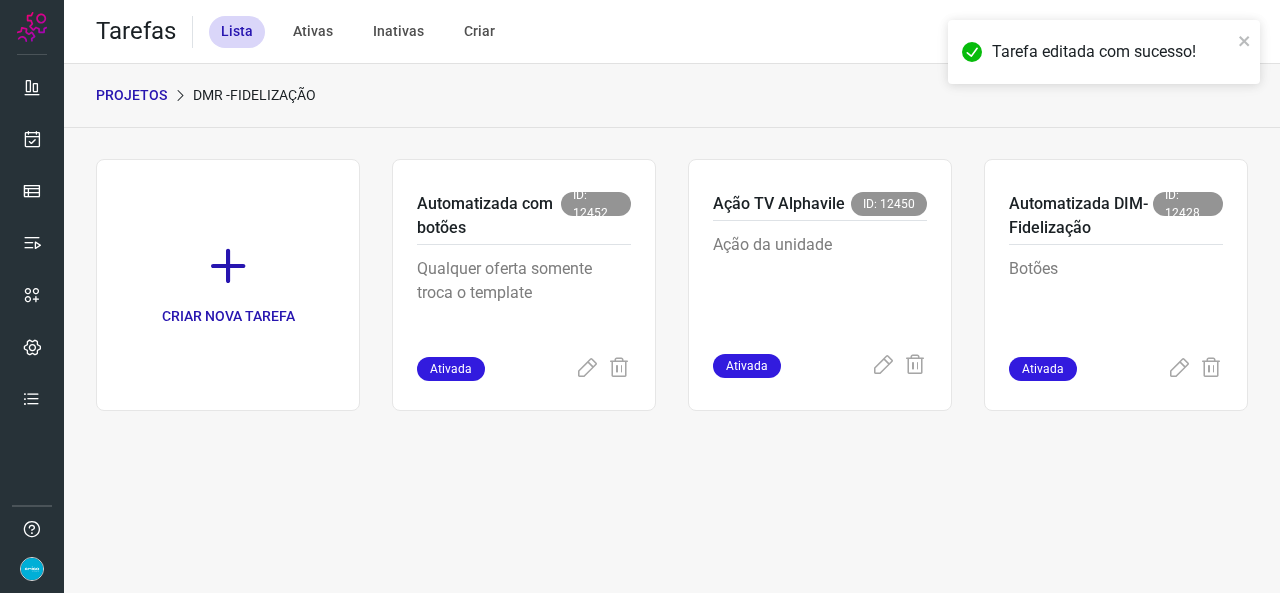 scroll, scrollTop: 0, scrollLeft: 0, axis: both 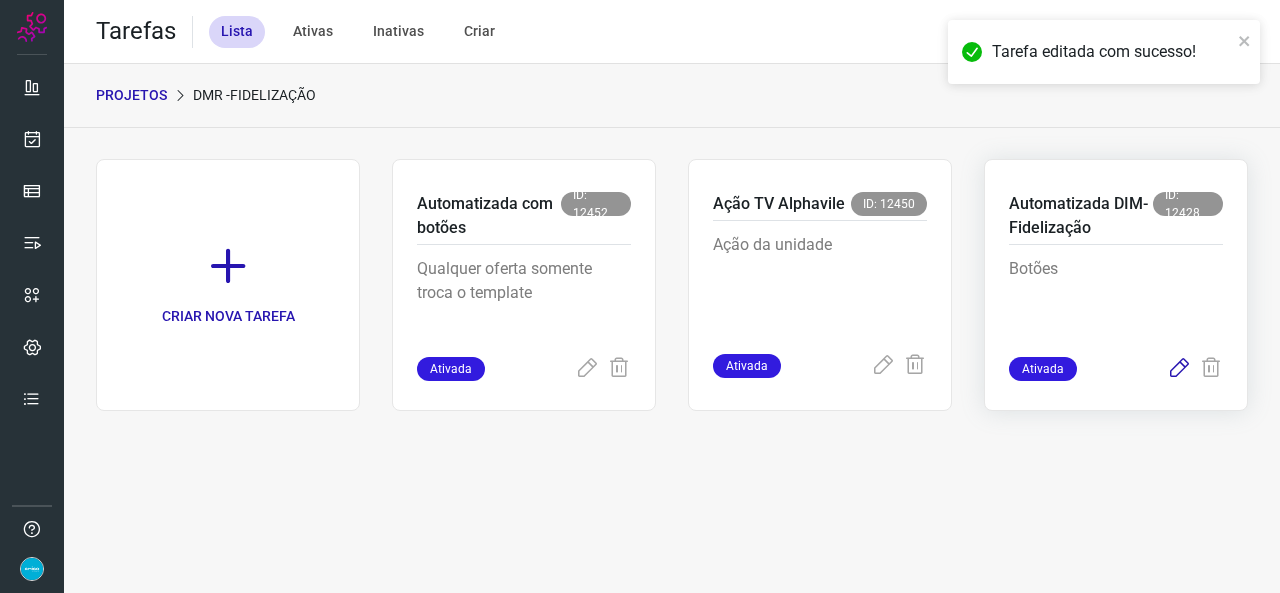 click at bounding box center (1179, 369) 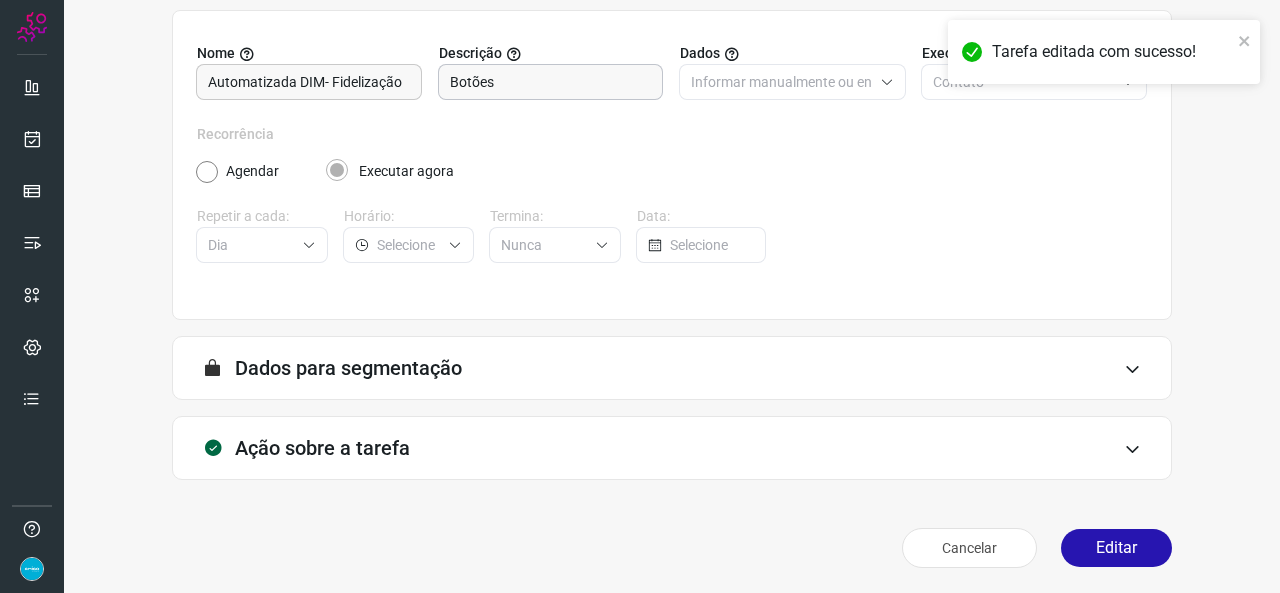 scroll, scrollTop: 187, scrollLeft: 0, axis: vertical 